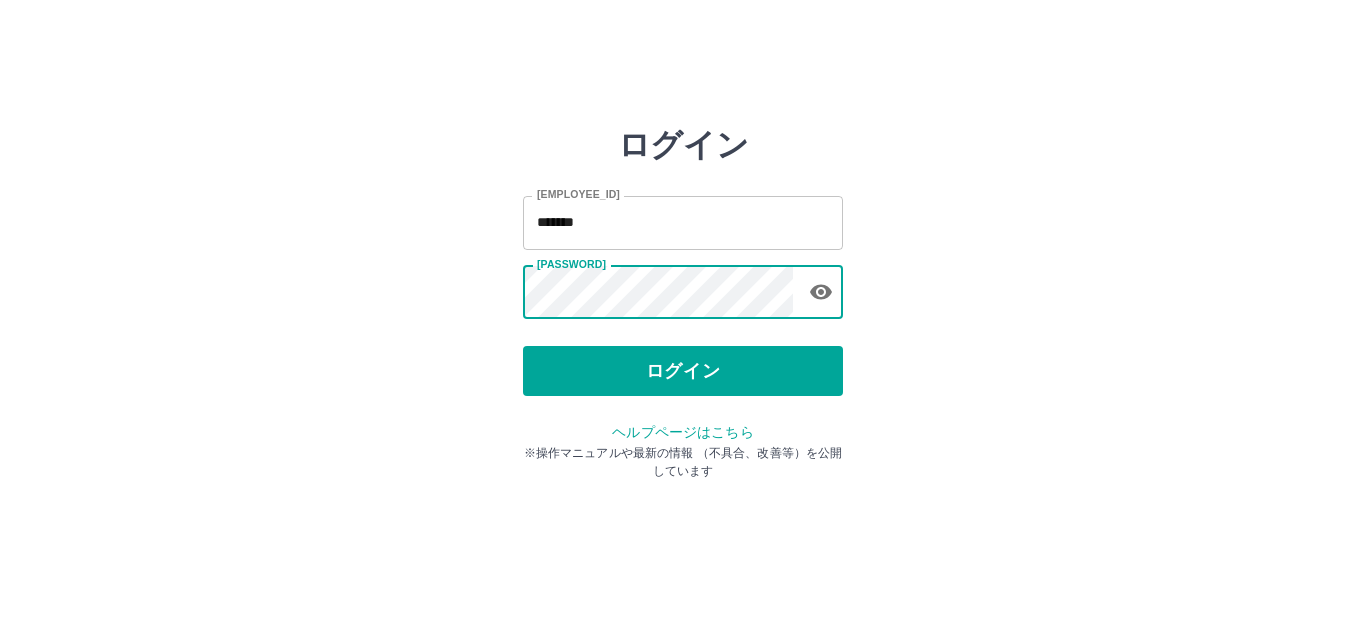 scroll, scrollTop: 0, scrollLeft: 0, axis: both 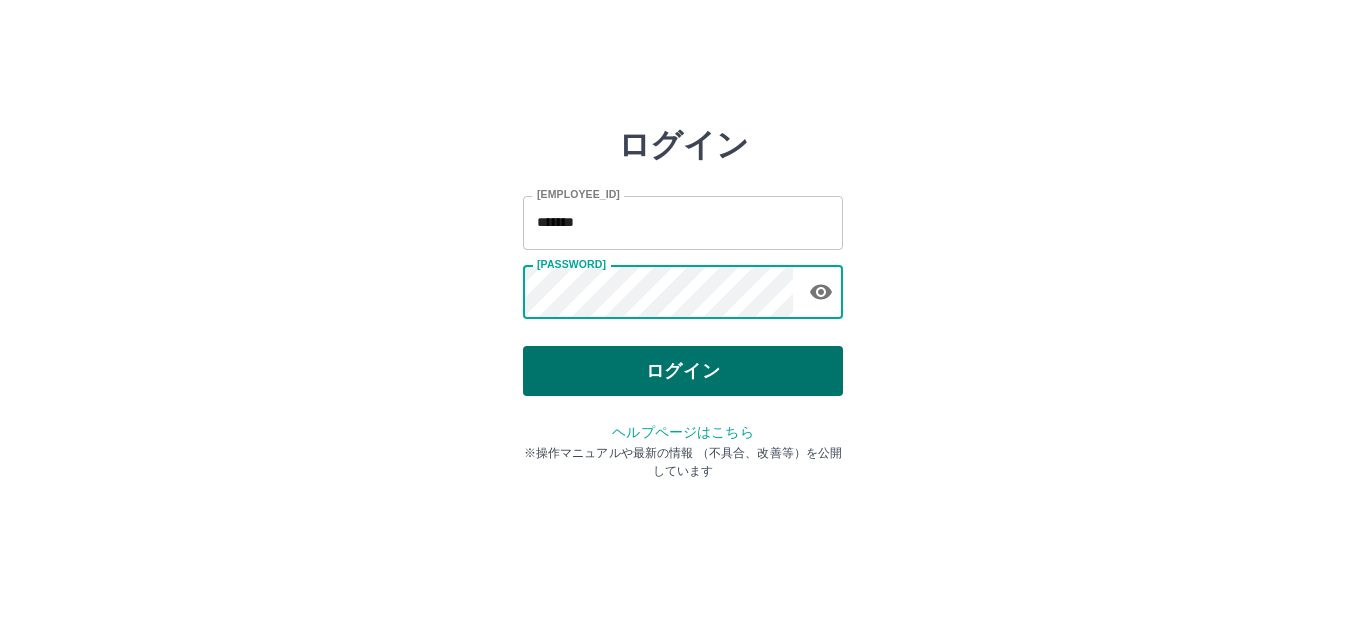 click on "ログイン" at bounding box center [683, 371] 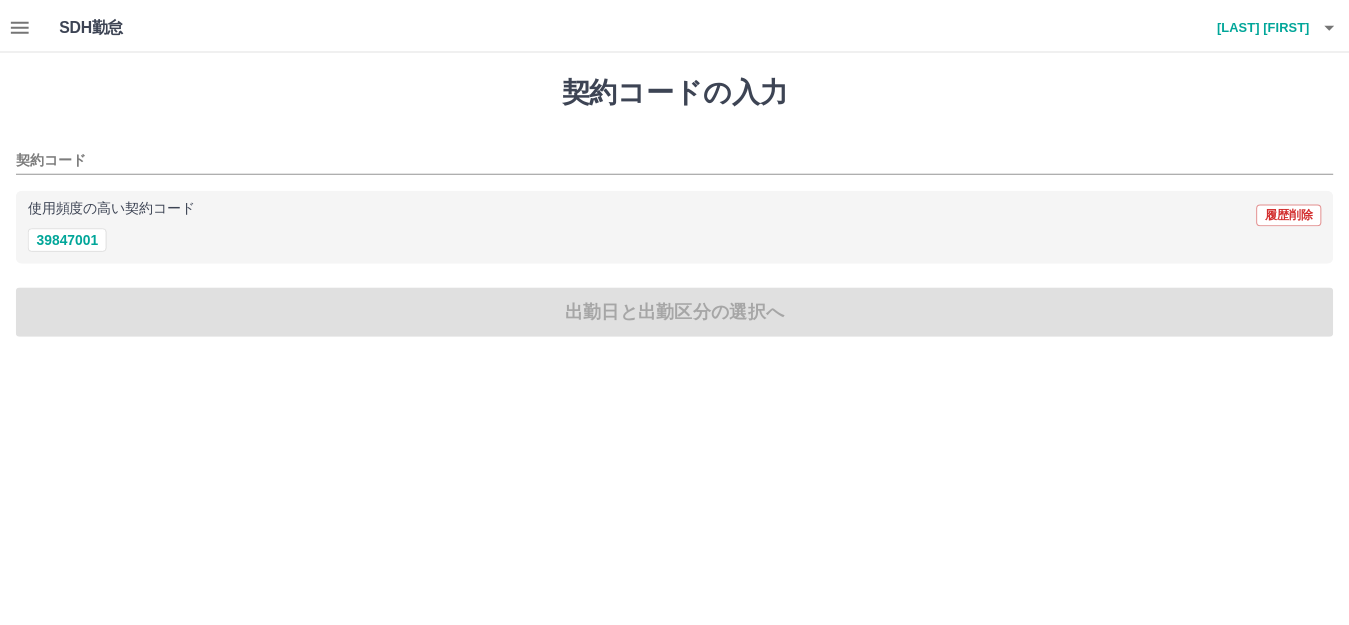 scroll, scrollTop: 0, scrollLeft: 0, axis: both 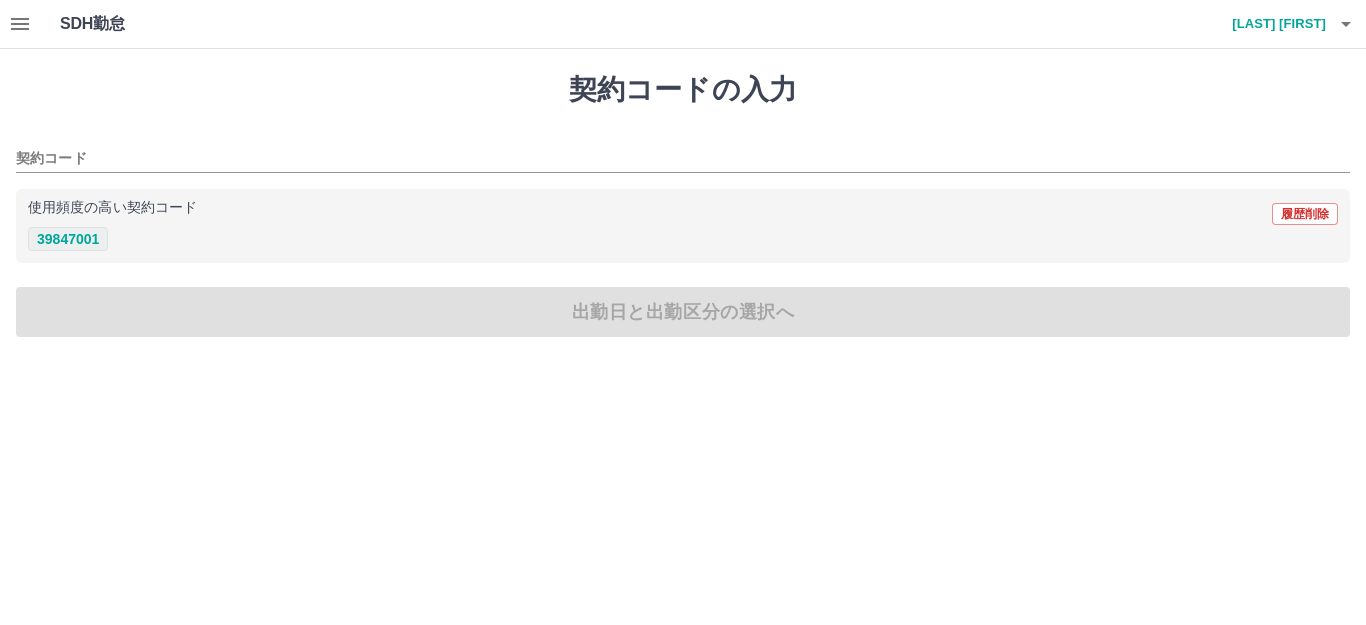 click on "39847001" at bounding box center (68, 239) 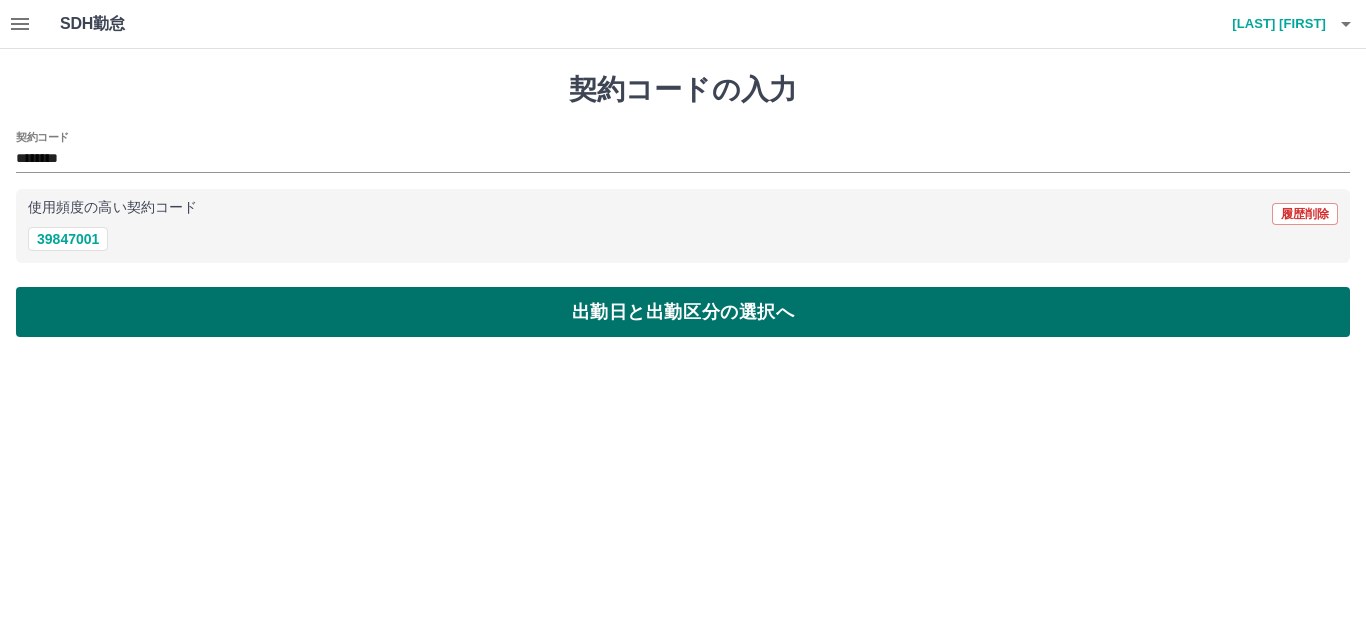 click on "出勤日と出勤区分の選択へ" at bounding box center [683, 312] 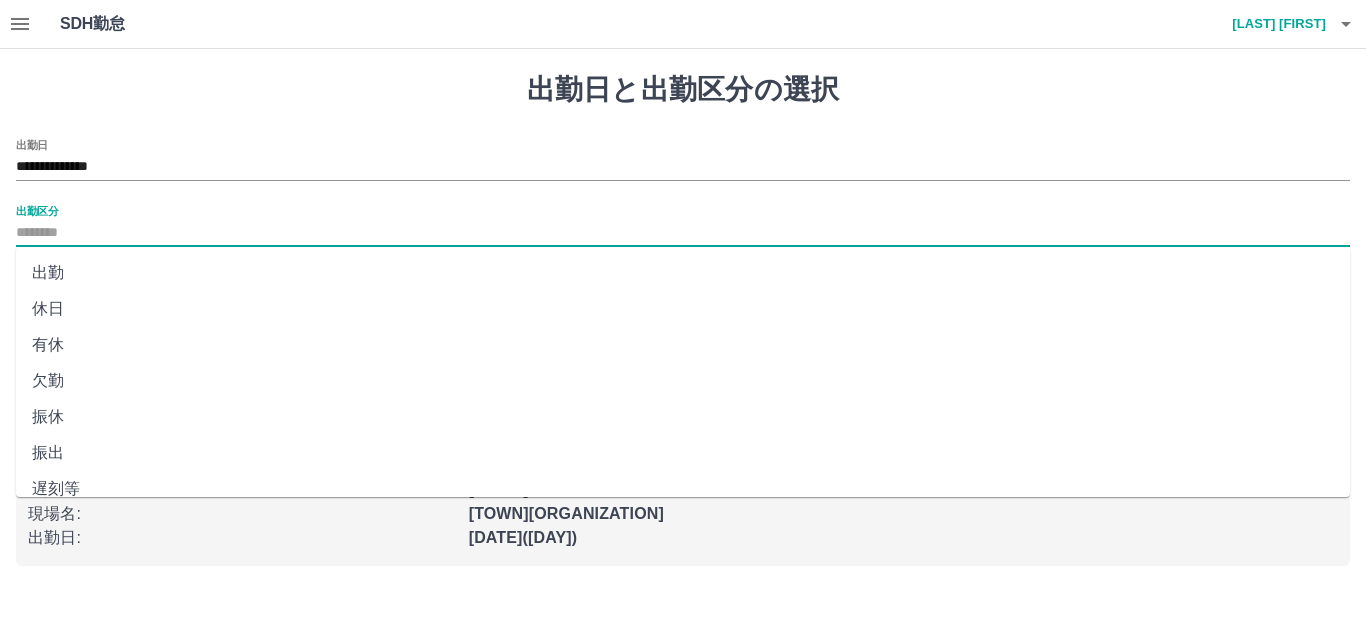 click on "出勤区分" at bounding box center [683, 233] 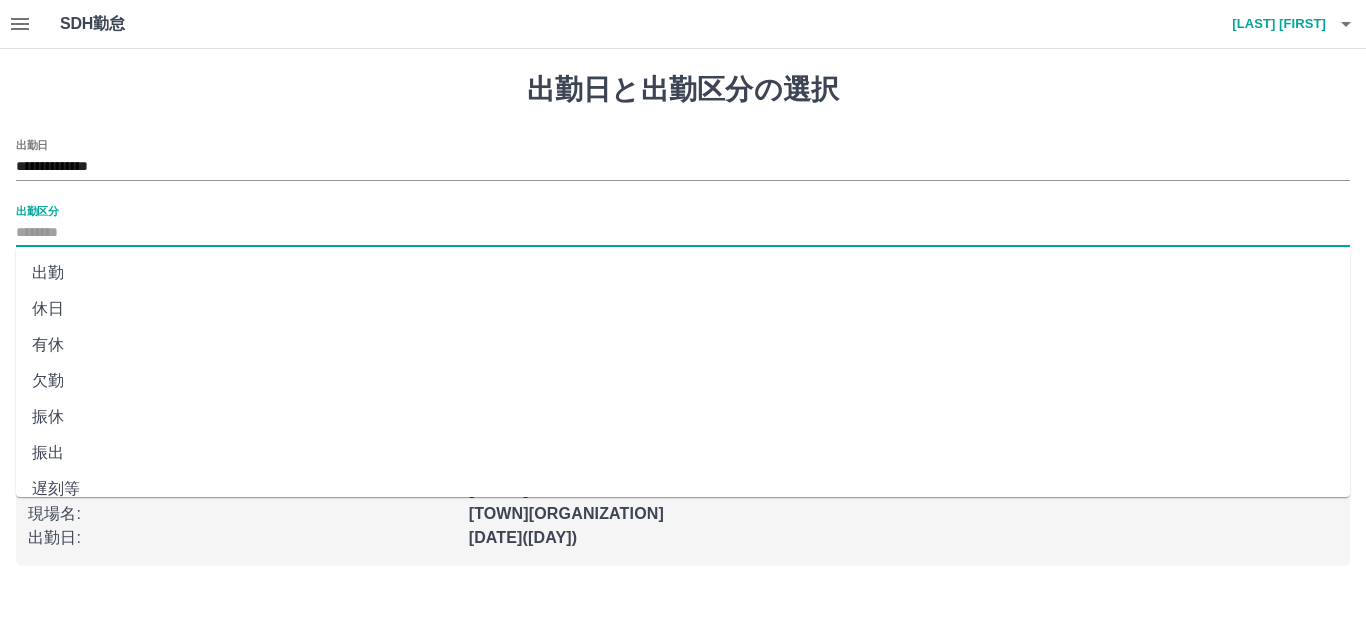 click on "出勤" at bounding box center (683, 273) 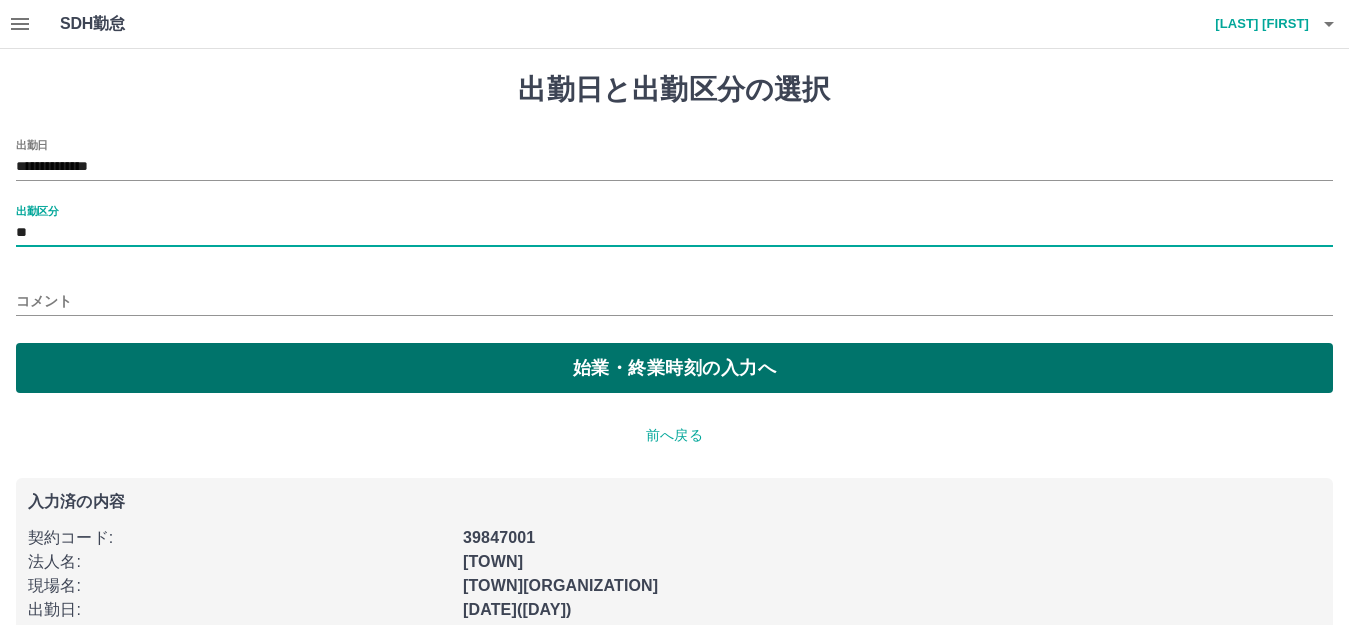 click on "始業・終業時刻の入力へ" at bounding box center [674, 368] 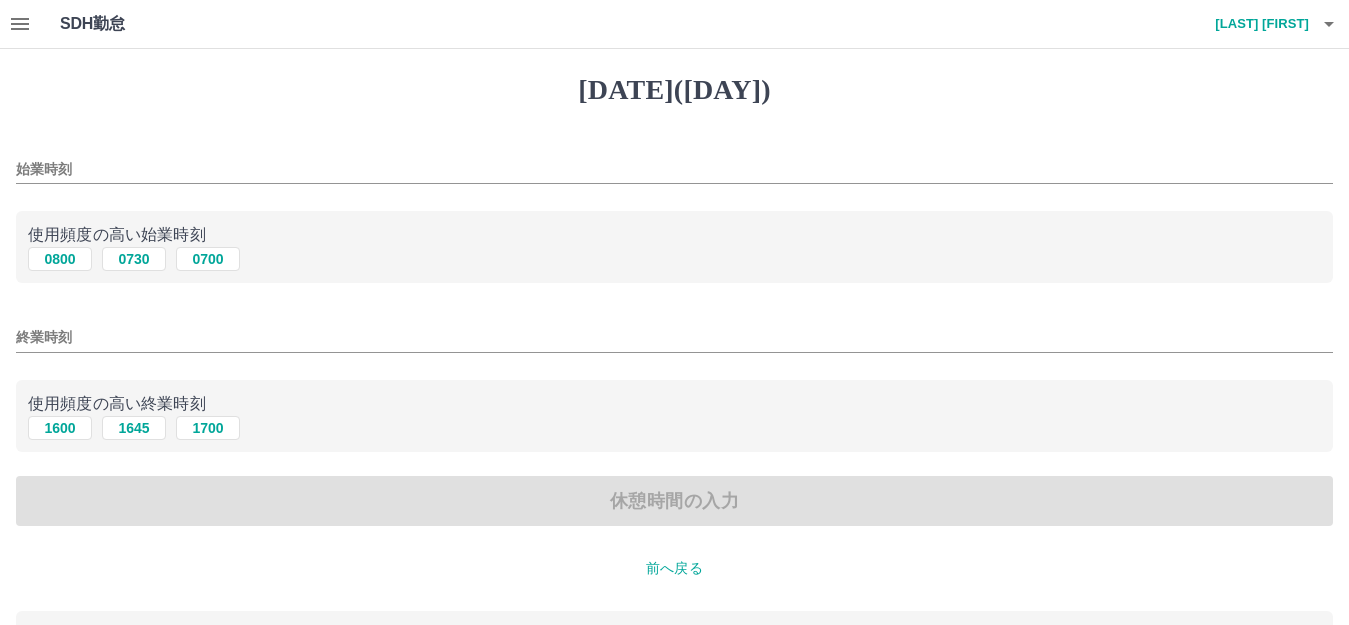 drag, startPoint x: 61, startPoint y: 256, endPoint x: 81, endPoint y: 382, distance: 127.57743 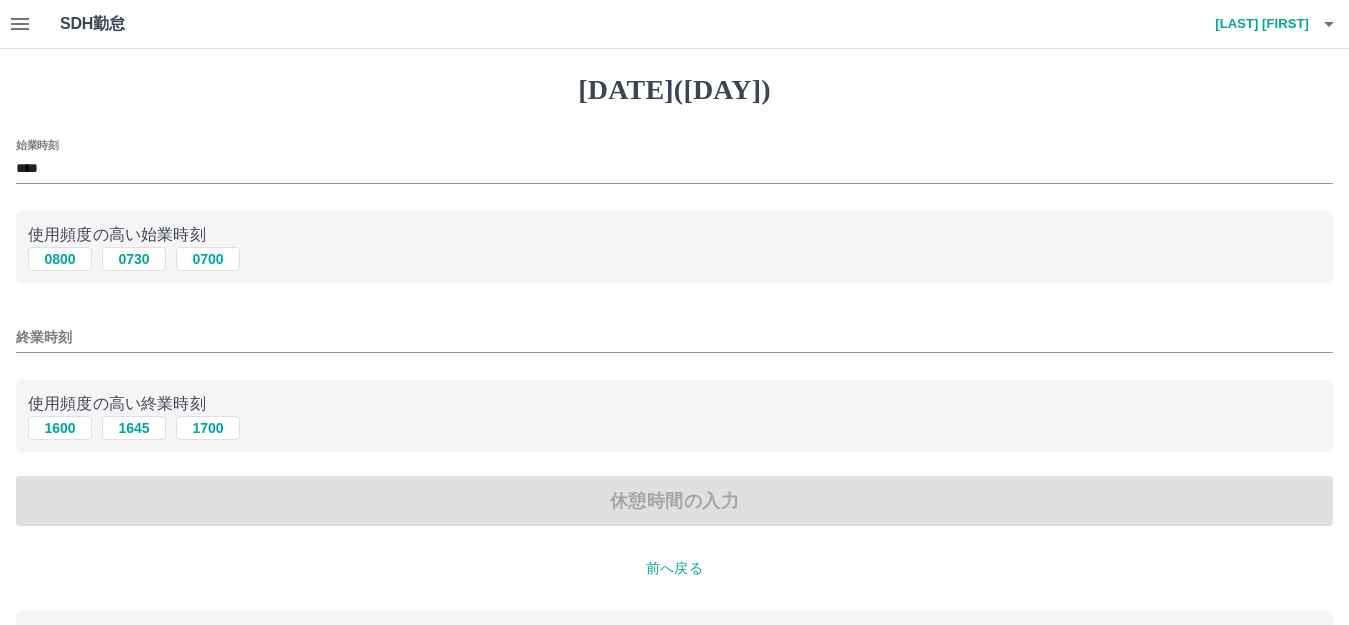 drag, startPoint x: 195, startPoint y: 436, endPoint x: 182, endPoint y: 452, distance: 20.615528 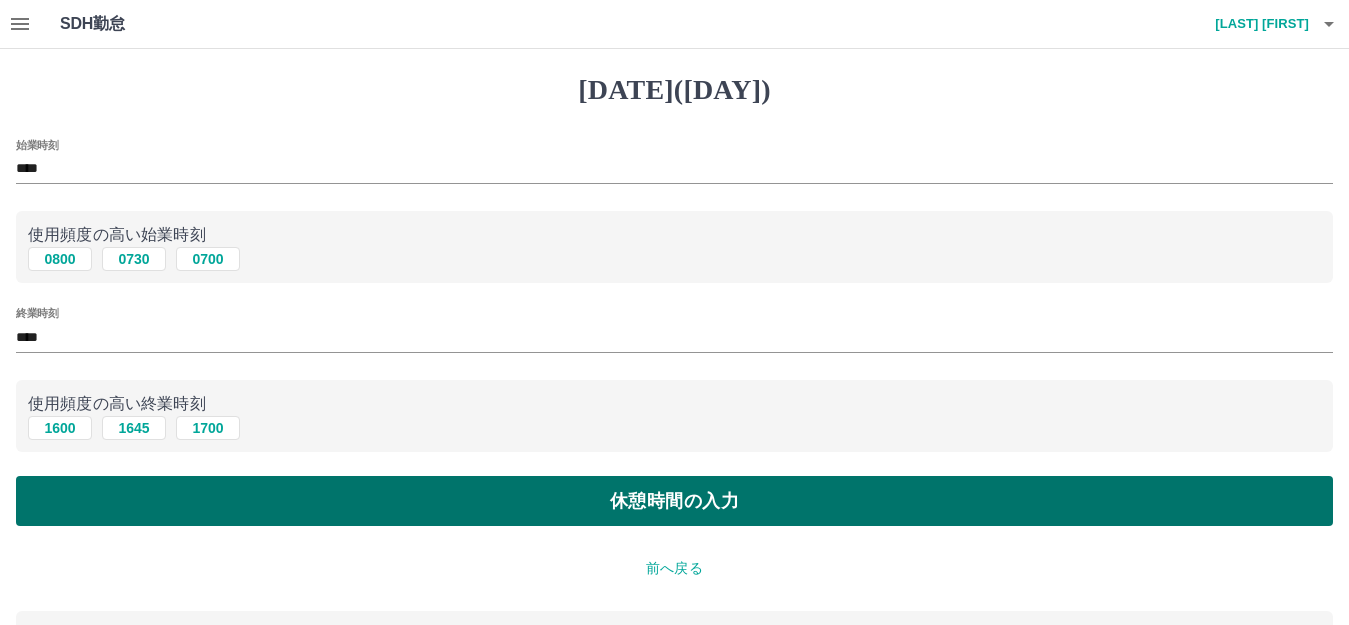 click on "休憩時間の入力" at bounding box center (674, 501) 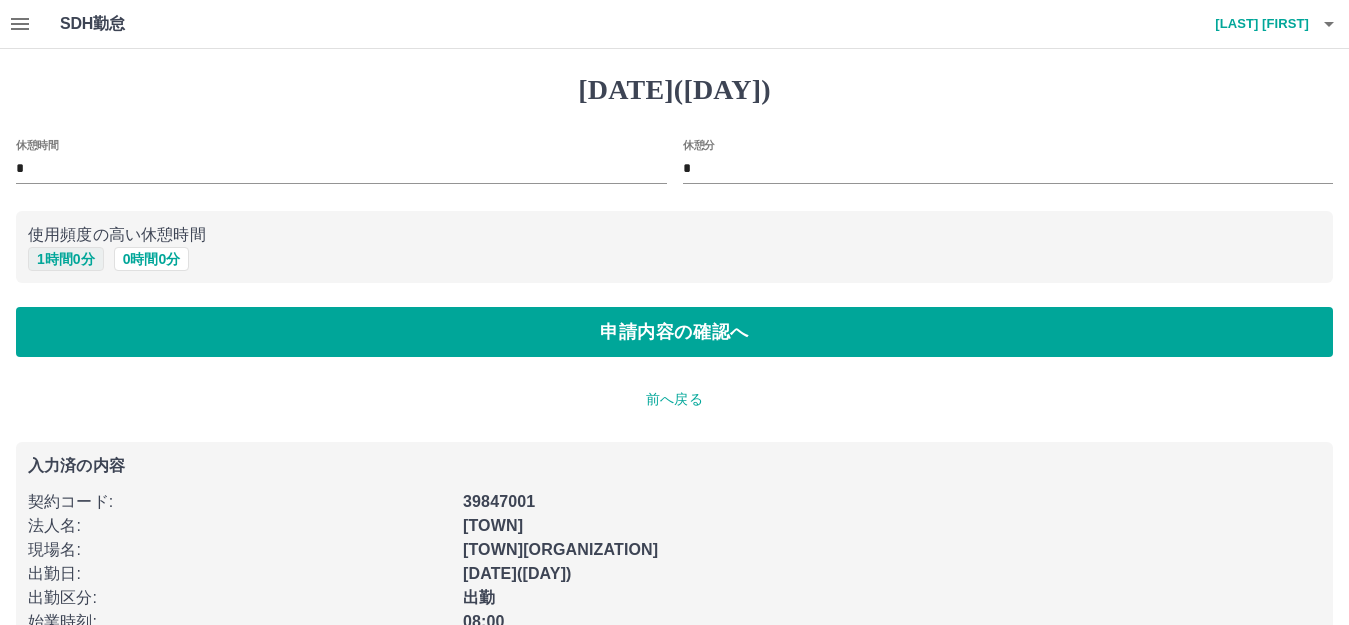 click on "1 時間 0 分" at bounding box center (66, 259) 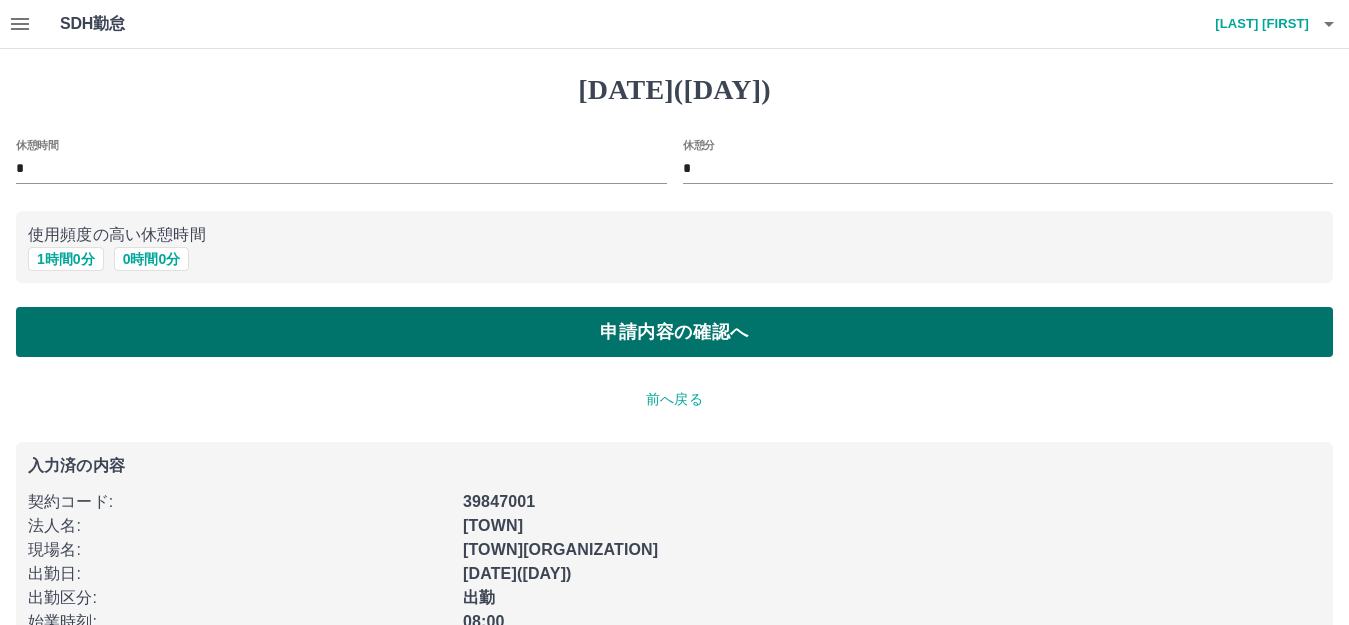 click on "申請内容の確認へ" at bounding box center (674, 332) 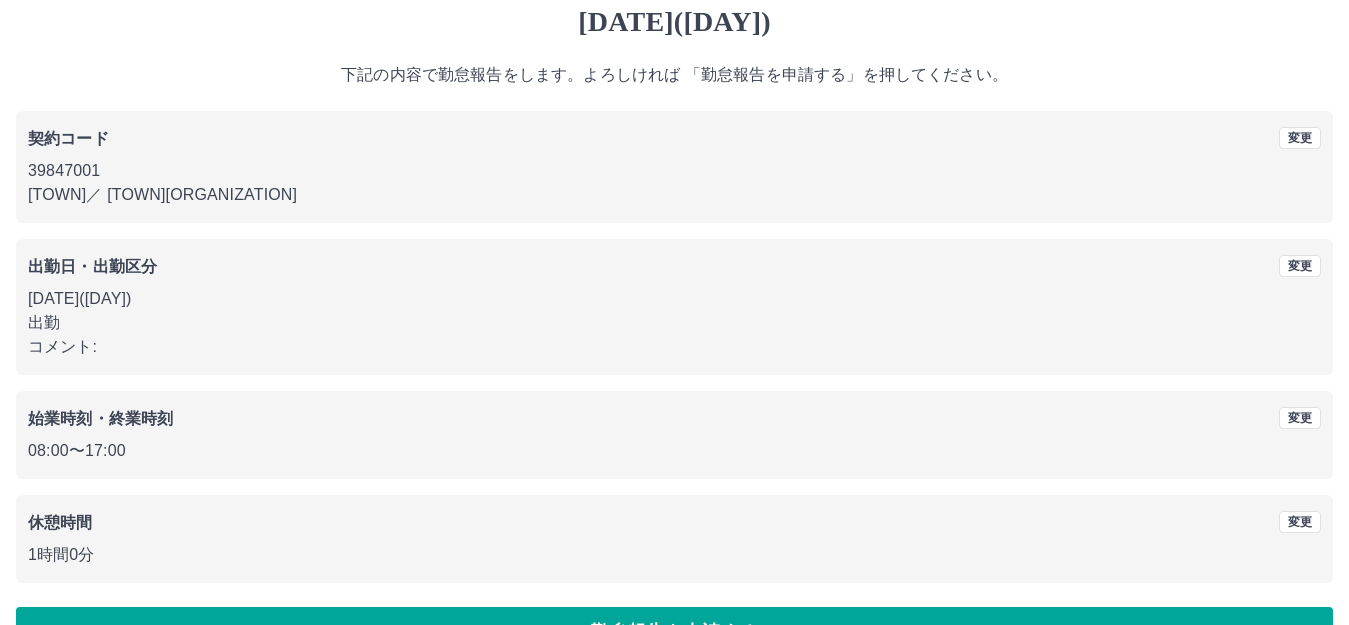 scroll, scrollTop: 124, scrollLeft: 0, axis: vertical 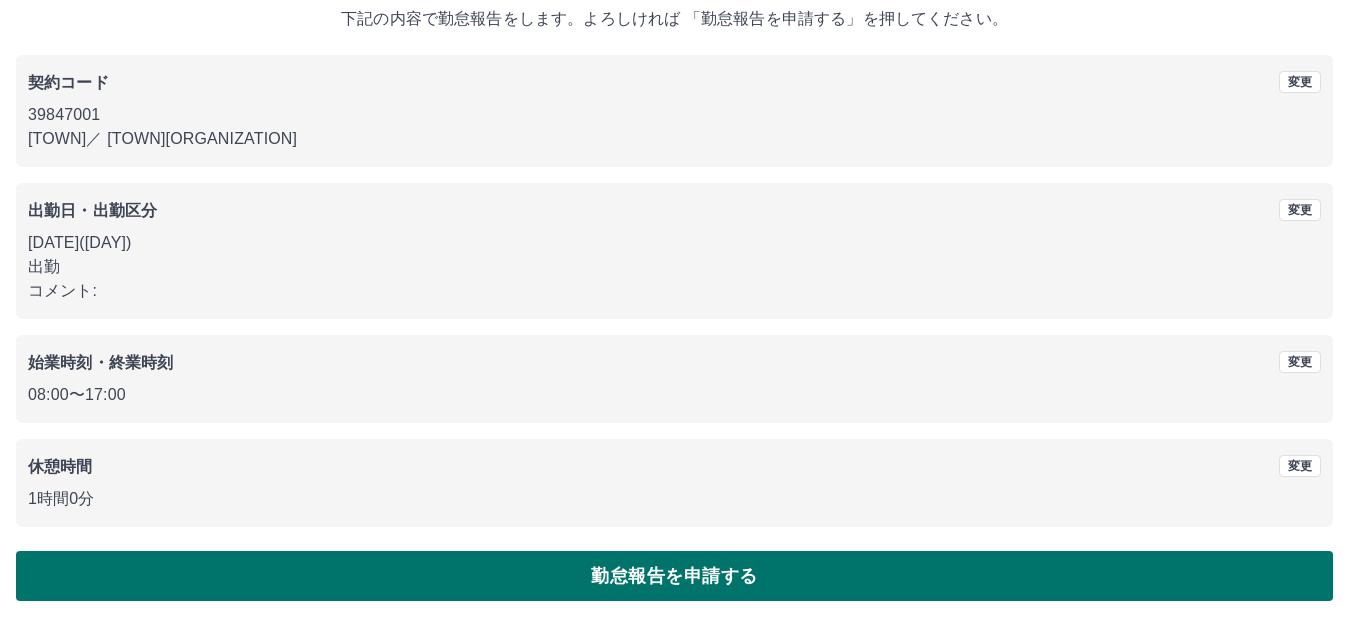 click on "勤怠報告を申請する" at bounding box center [674, 576] 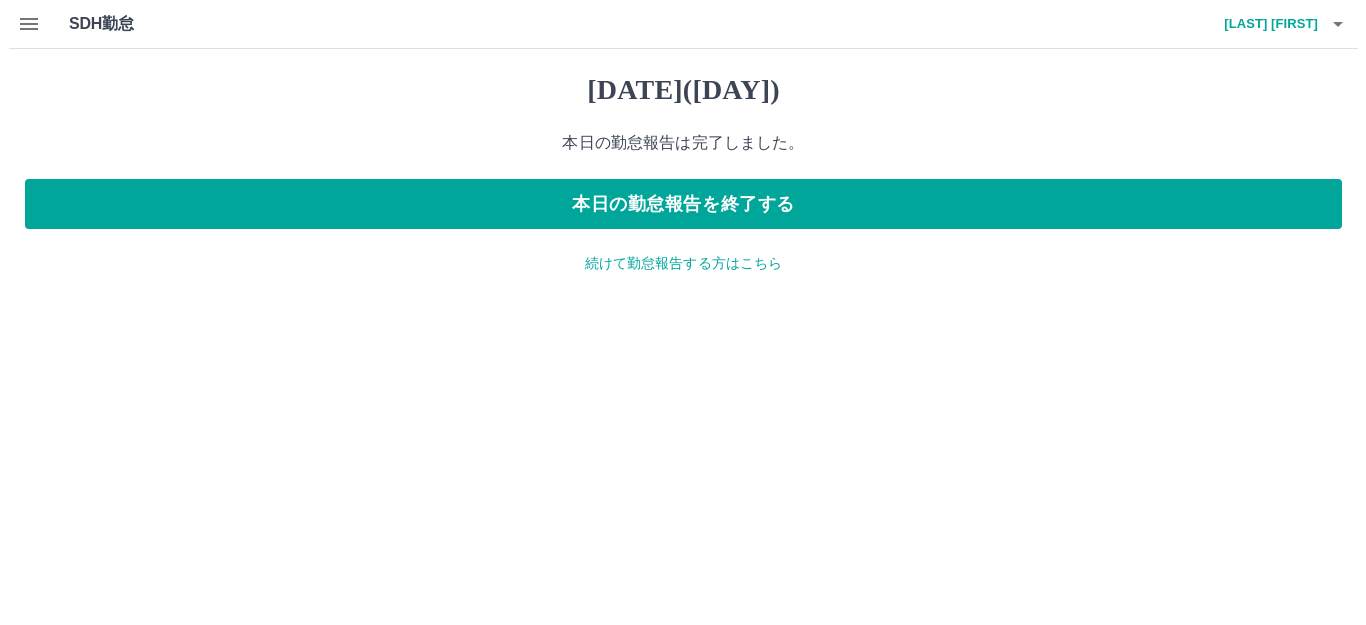 scroll, scrollTop: 0, scrollLeft: 0, axis: both 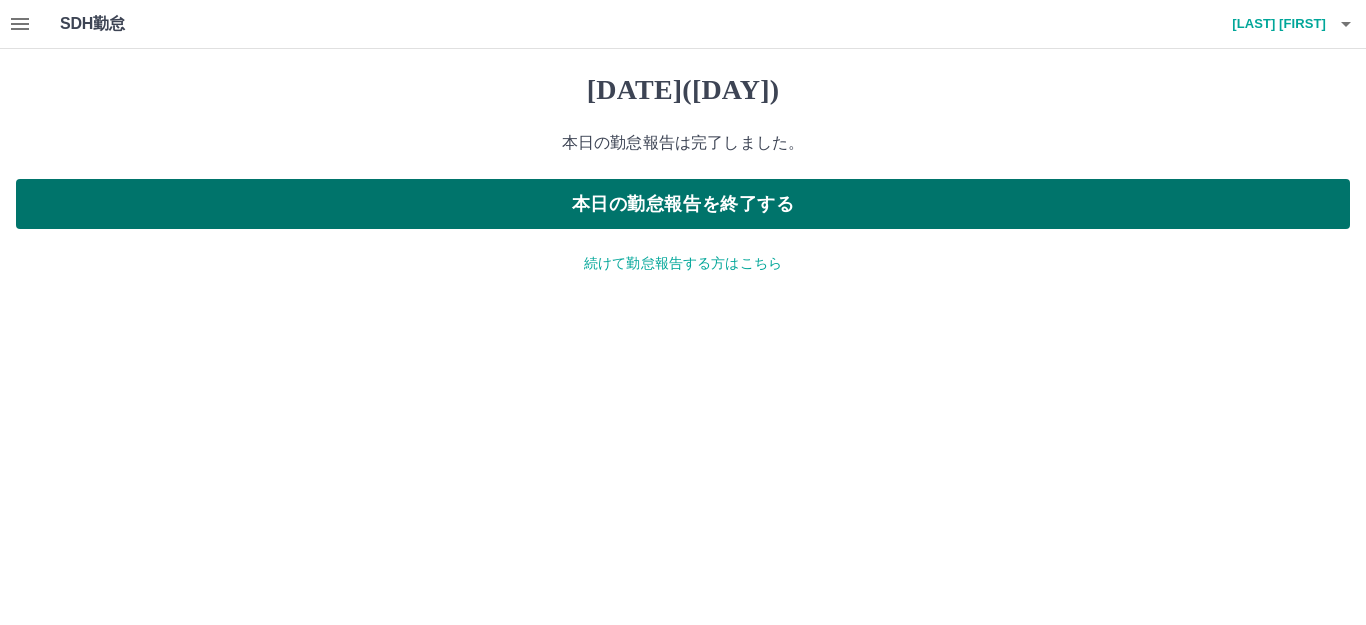 click on "本日の勤怠報告を終了する" at bounding box center (683, 204) 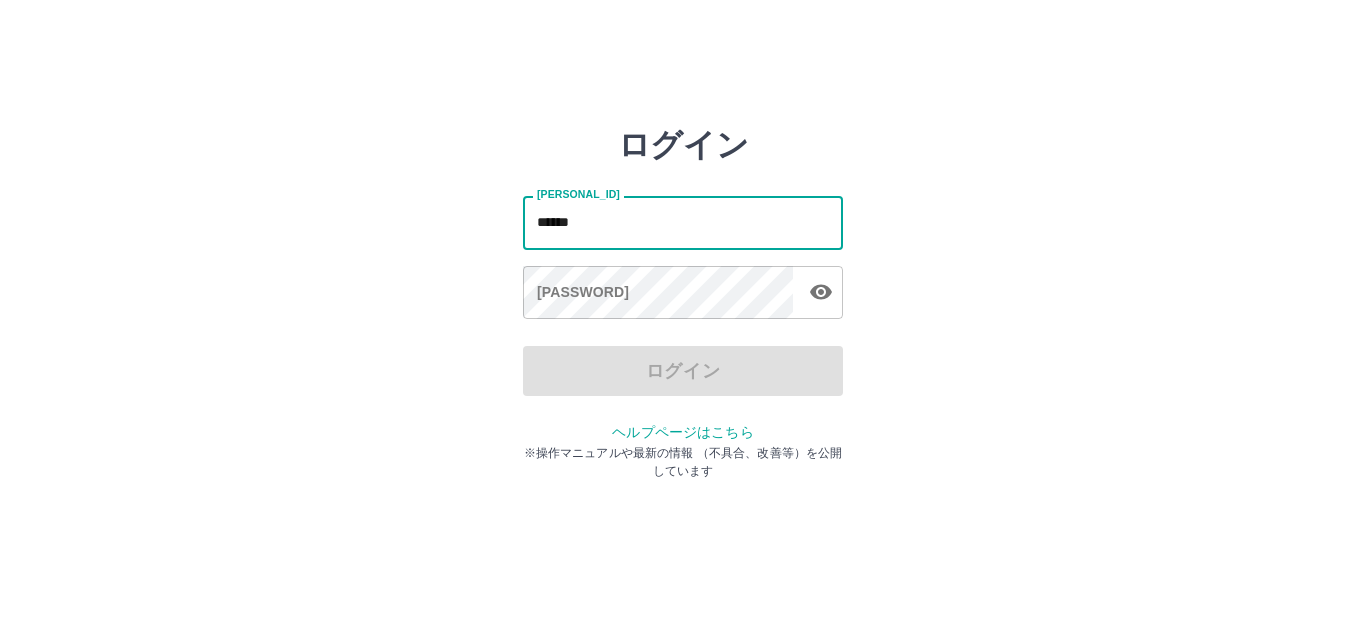 scroll, scrollTop: 0, scrollLeft: 0, axis: both 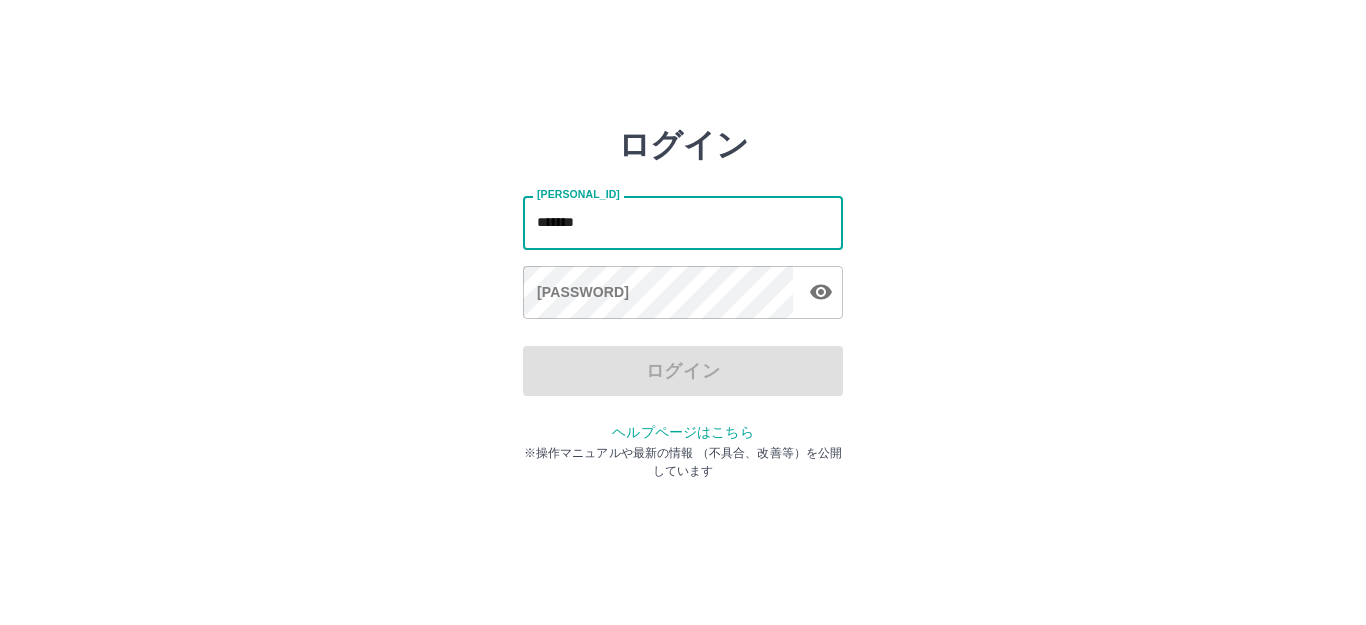 type on "*******" 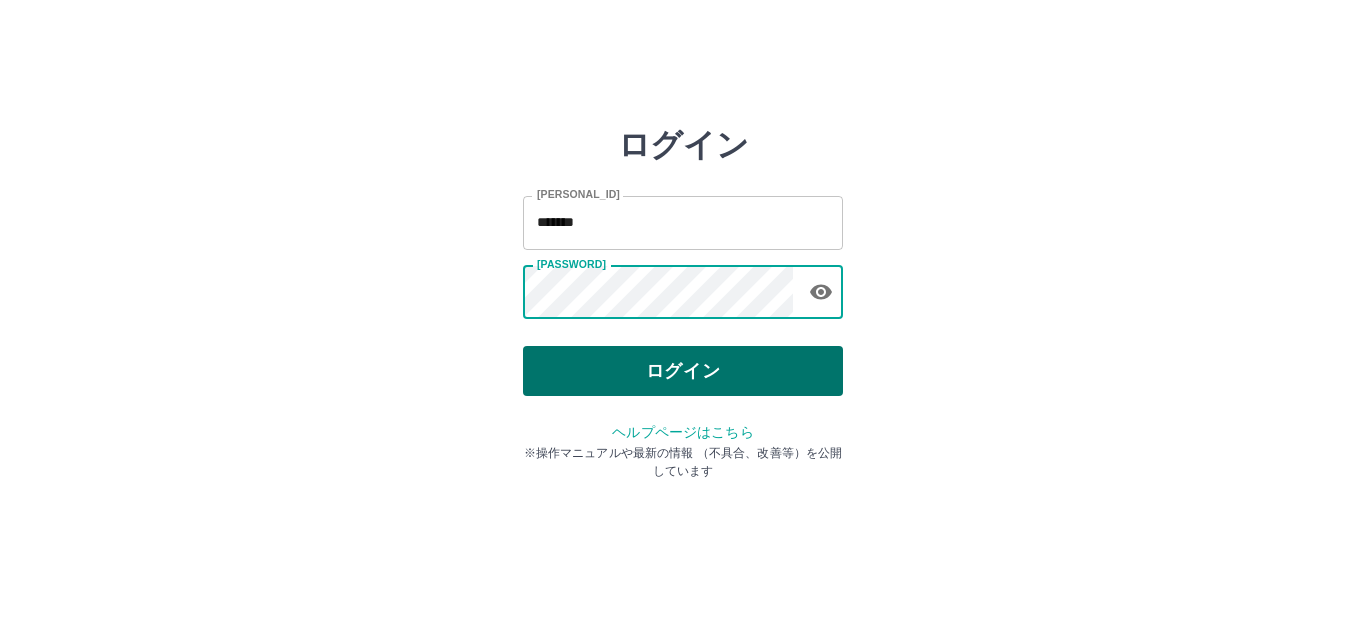 click on "ログイン" at bounding box center [683, 371] 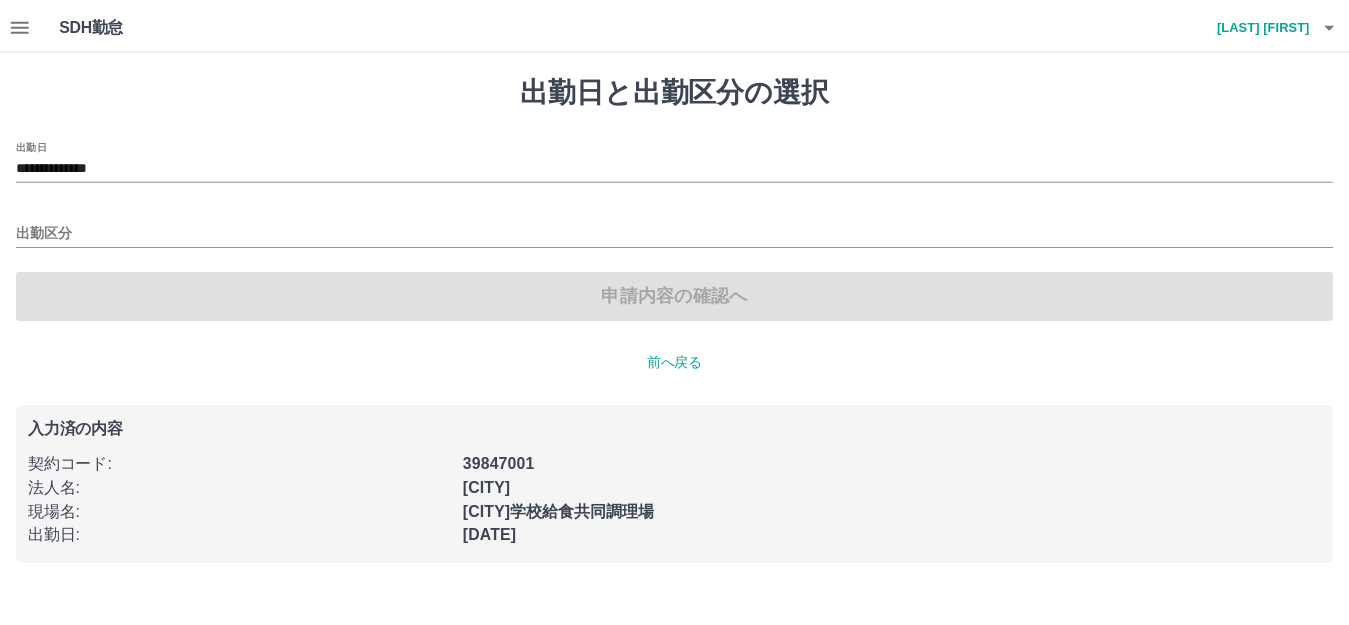 scroll, scrollTop: 0, scrollLeft: 0, axis: both 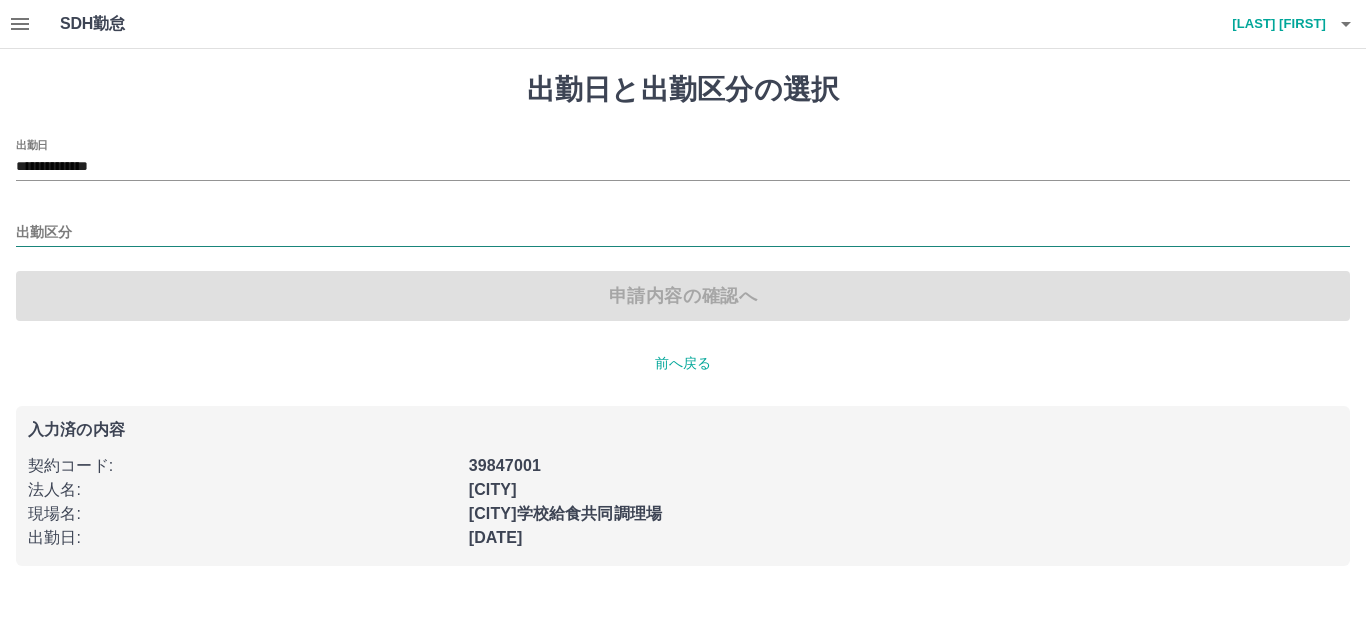 click on "出勤区分" at bounding box center (683, 233) 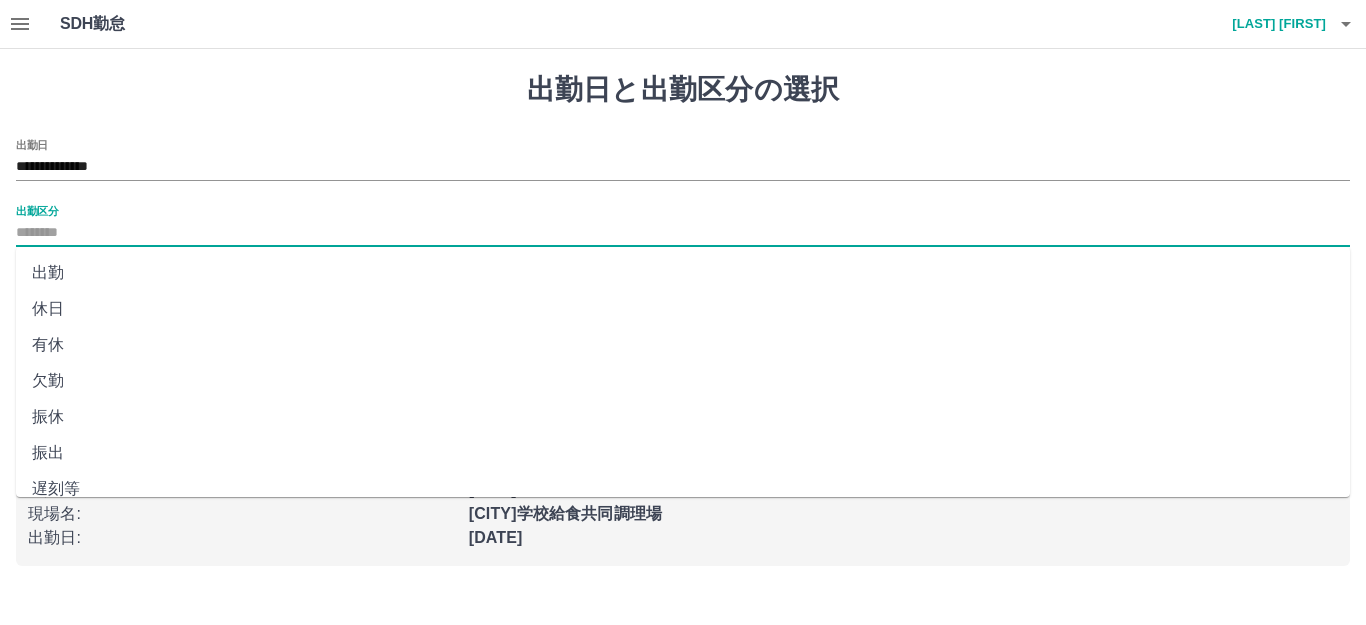 click on "出勤" at bounding box center (683, 273) 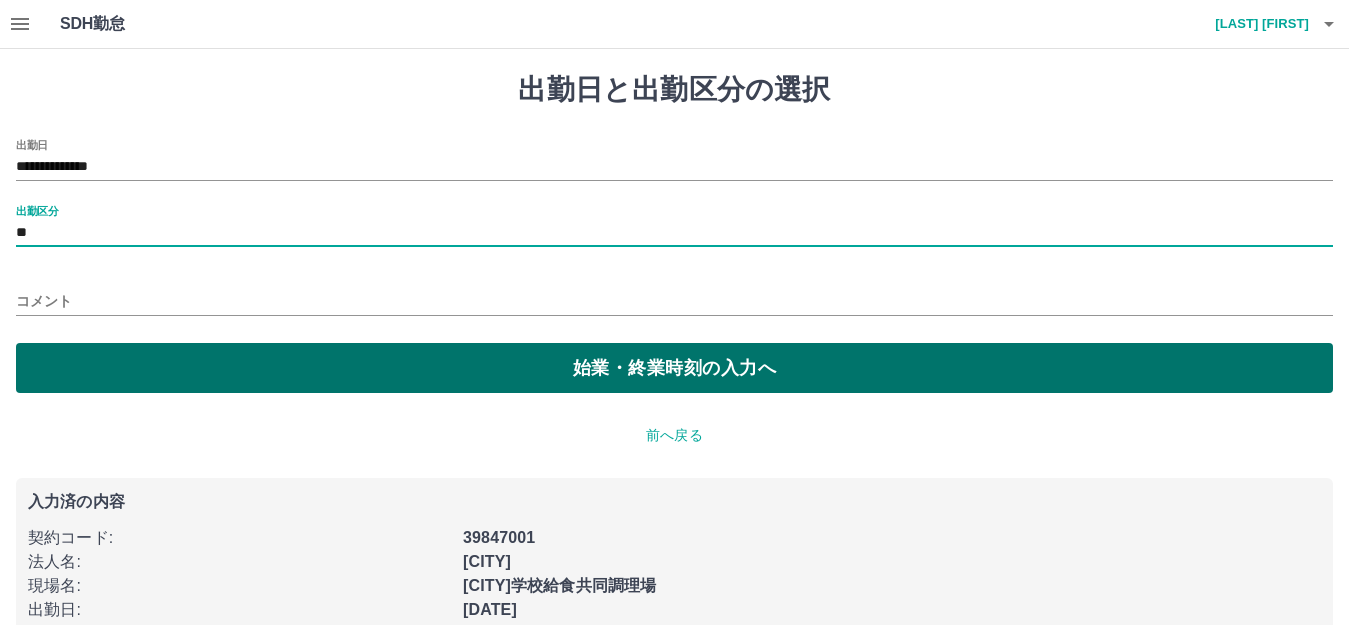 click on "始業・終業時刻の入力へ" at bounding box center (674, 368) 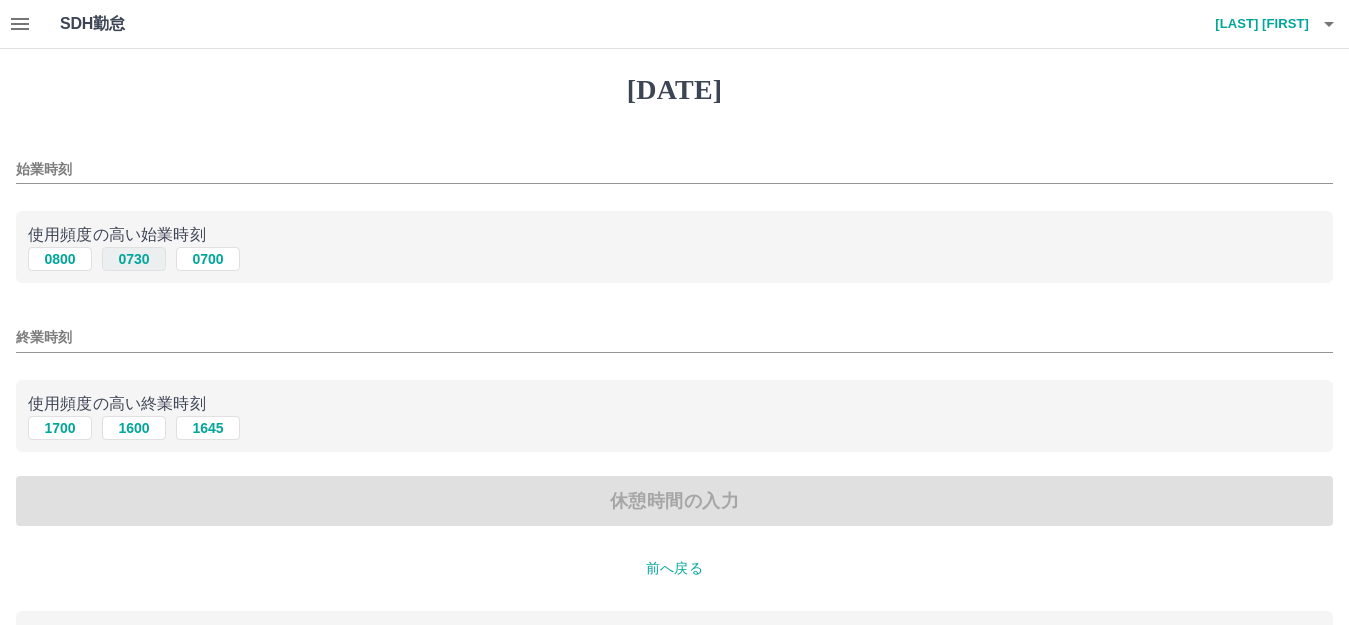 click on "[NUMBER]" at bounding box center [134, 259] 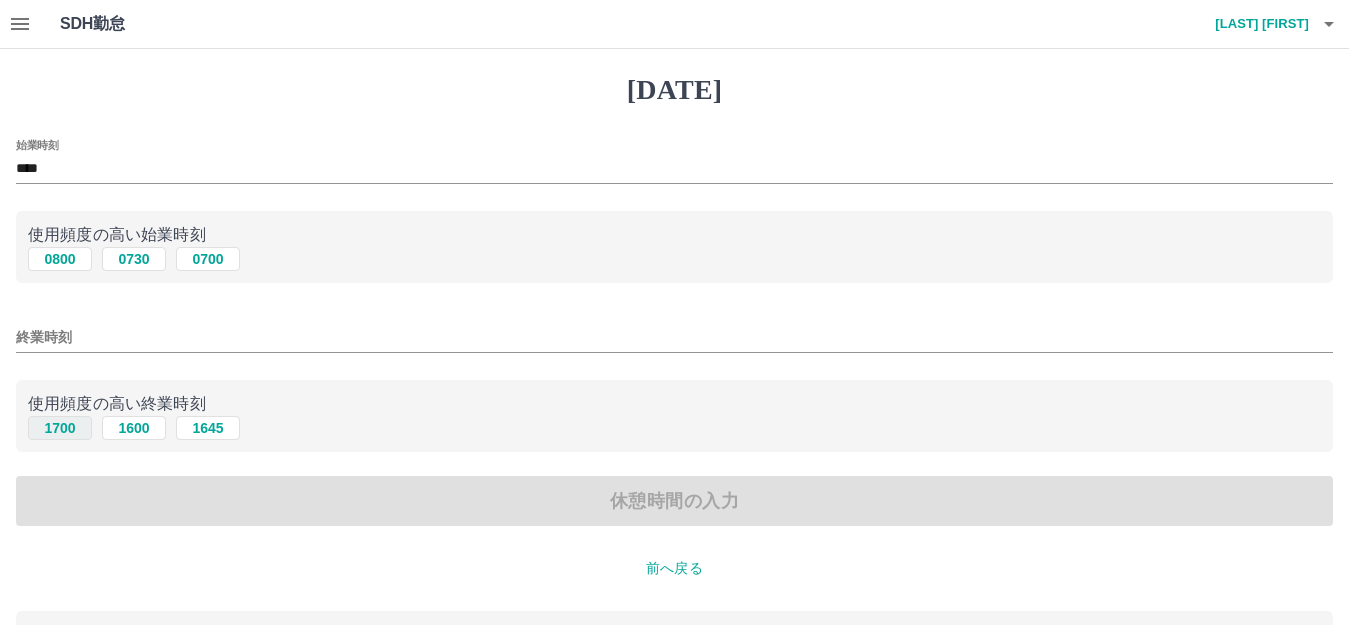 click on "1700" at bounding box center (60, 259) 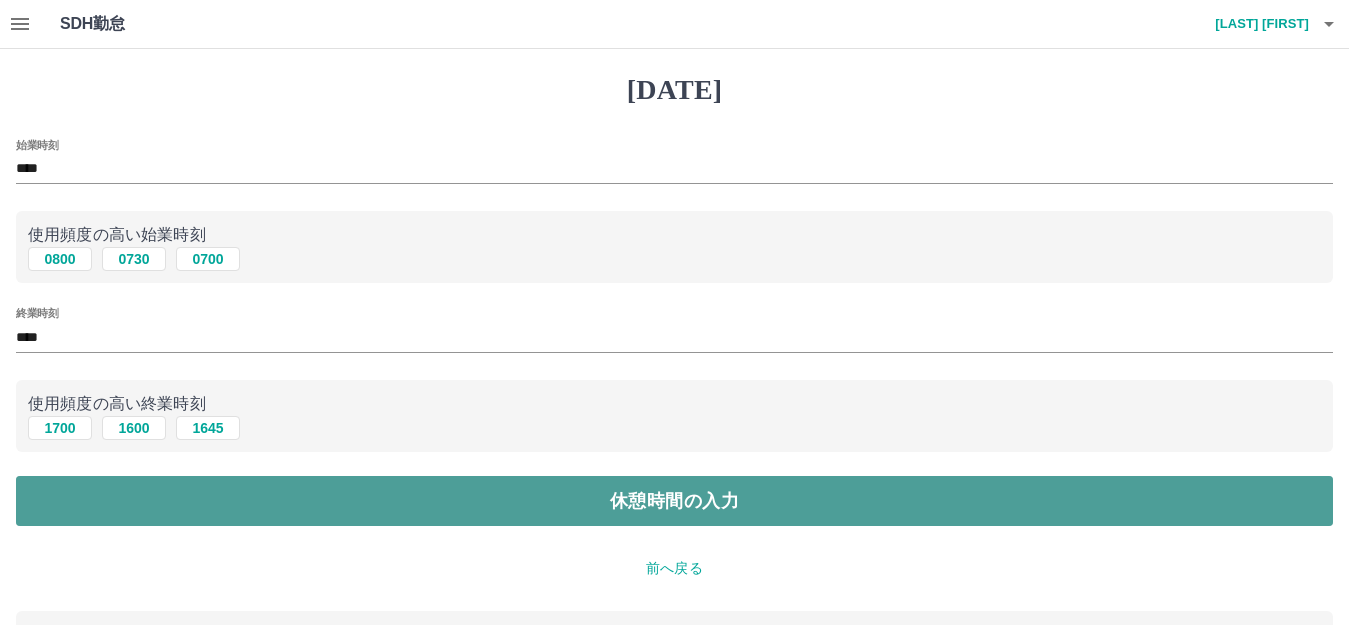 click on "休憩時間の入力" at bounding box center (674, 501) 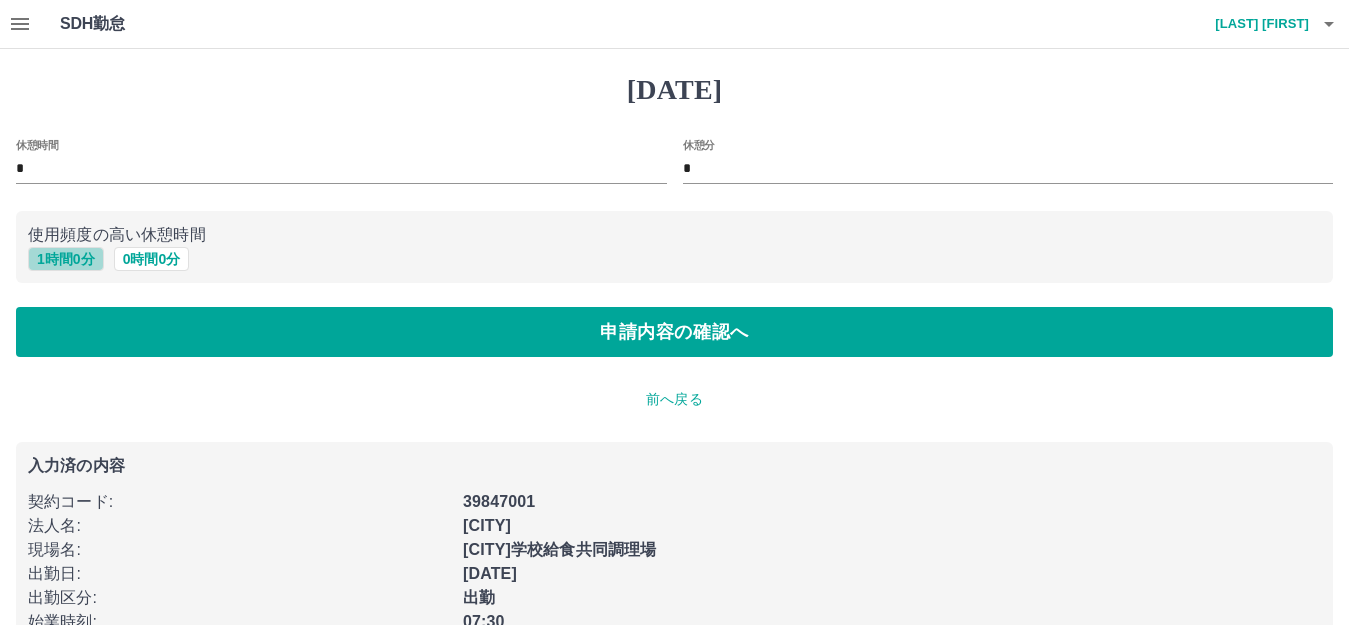 click on "1 時間 0 分" at bounding box center (66, 259) 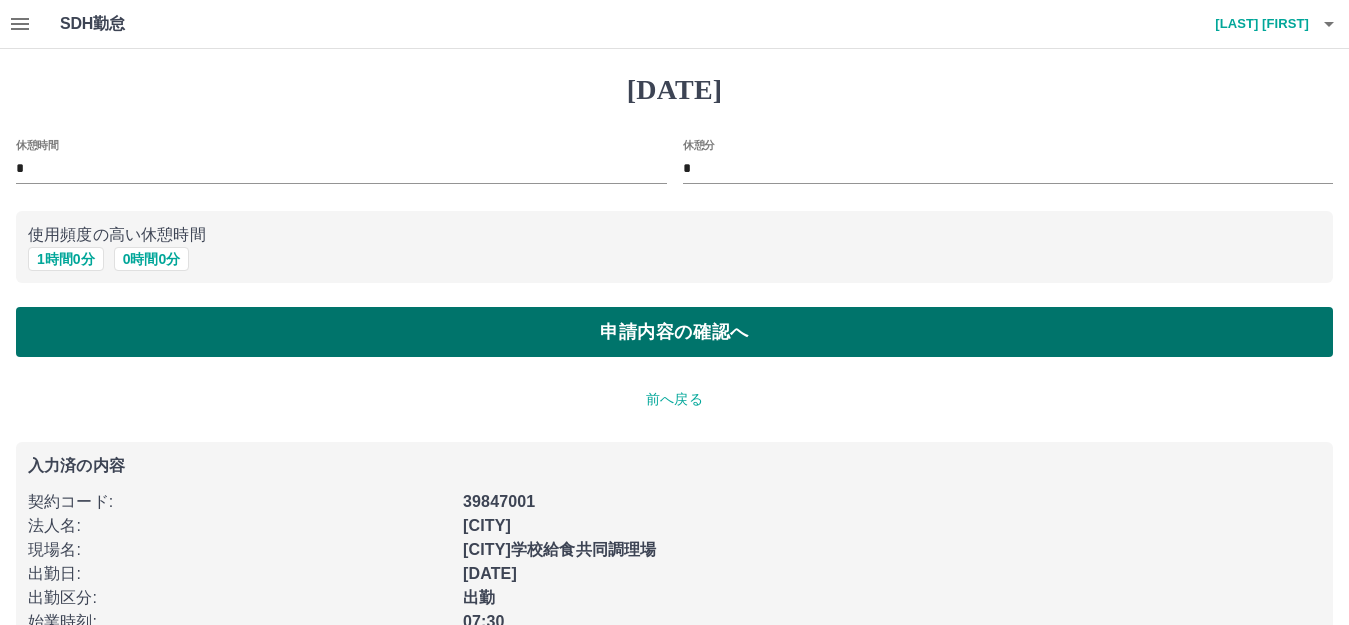 click on "申請内容の確認へ" at bounding box center [674, 332] 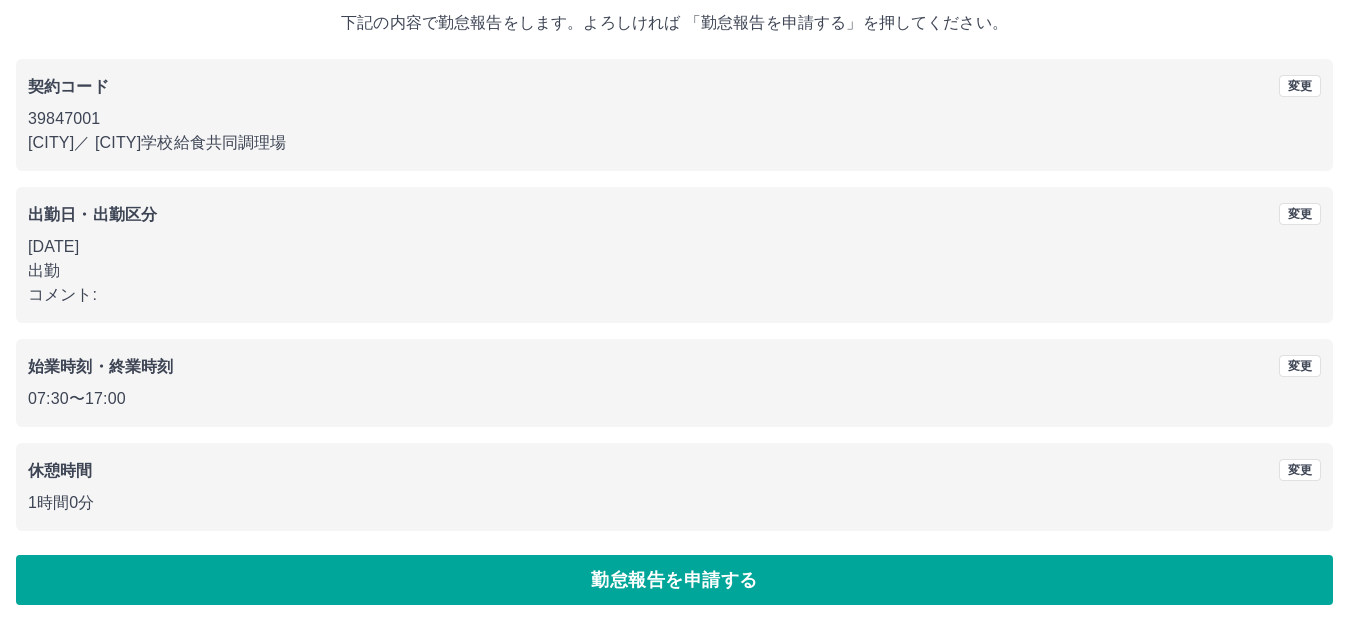 scroll, scrollTop: 124, scrollLeft: 0, axis: vertical 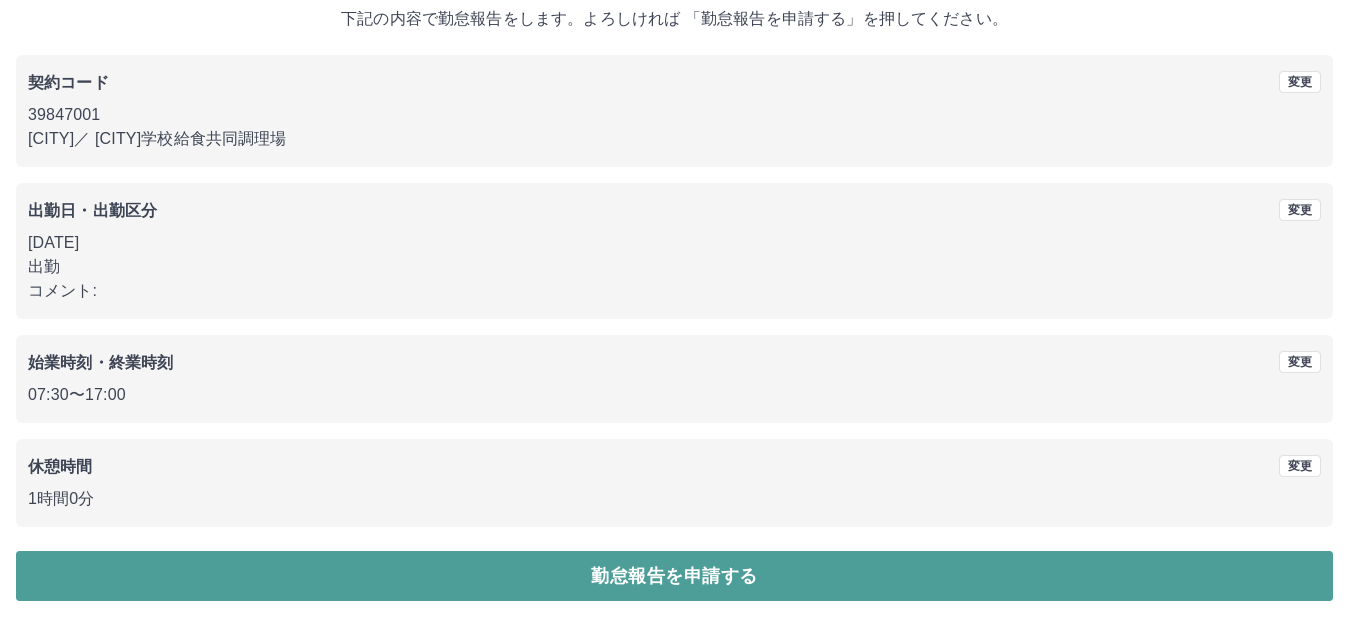 click on "勤怠報告を申請する" at bounding box center [674, 576] 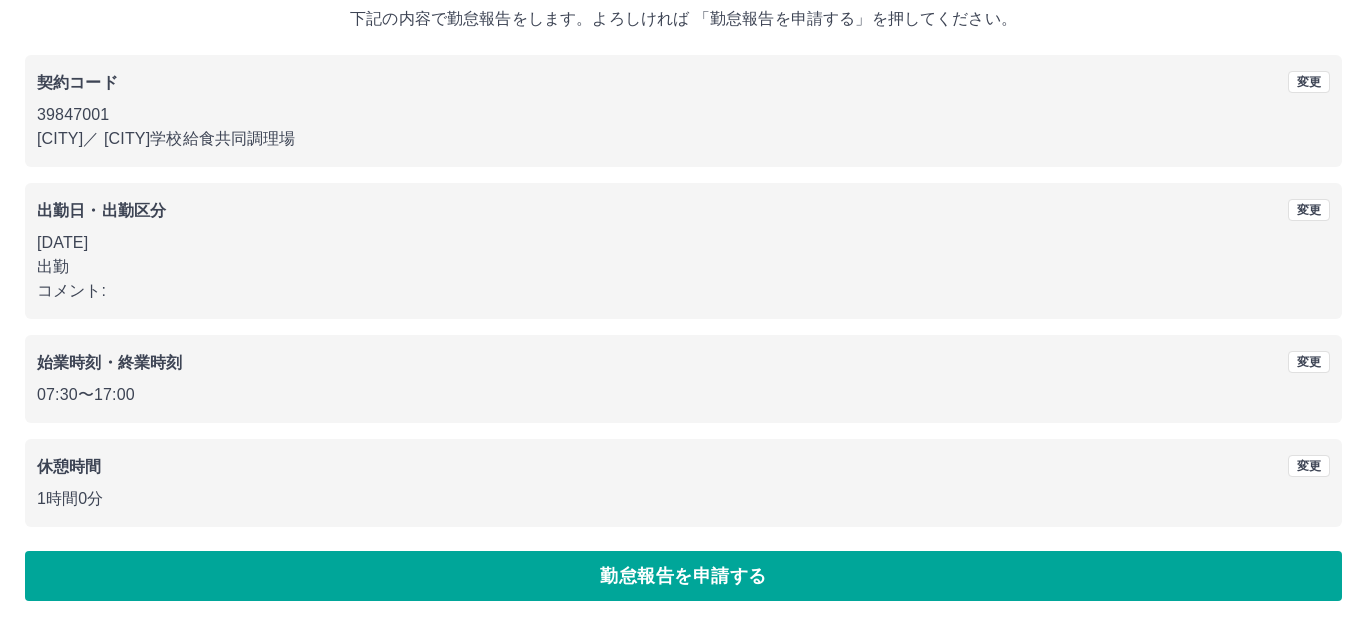 scroll, scrollTop: 0, scrollLeft: 0, axis: both 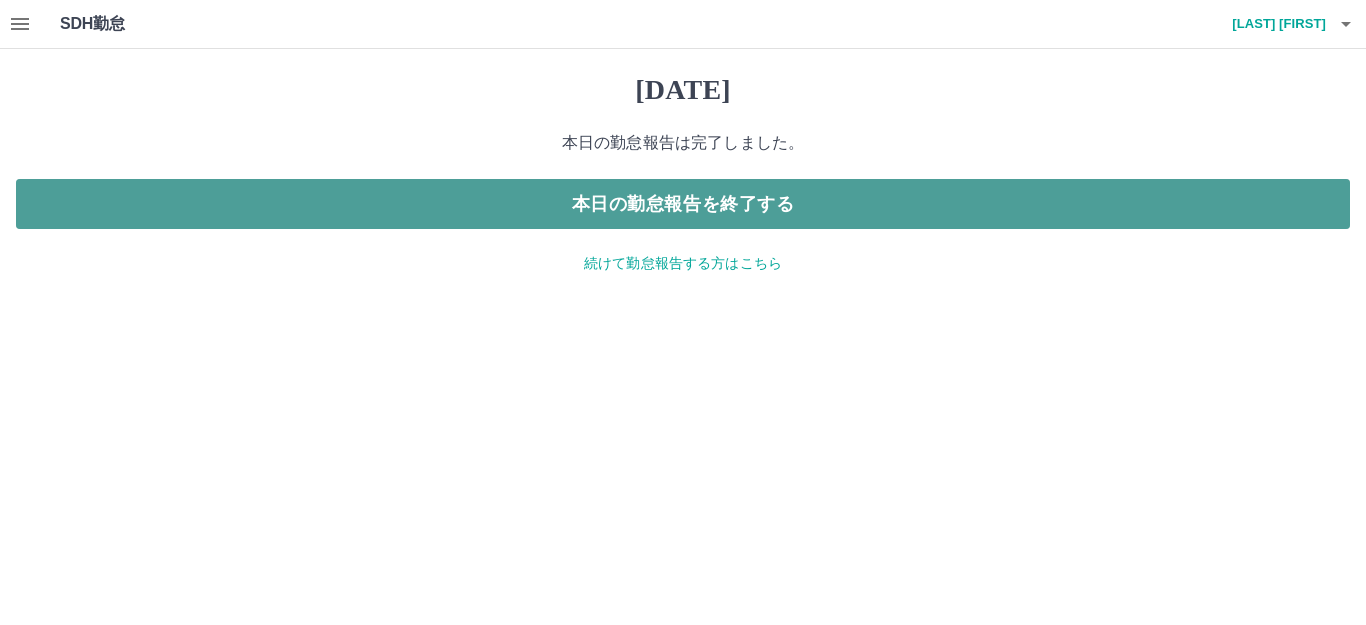 click on "本日の勤怠報告を終了する" at bounding box center (683, 204) 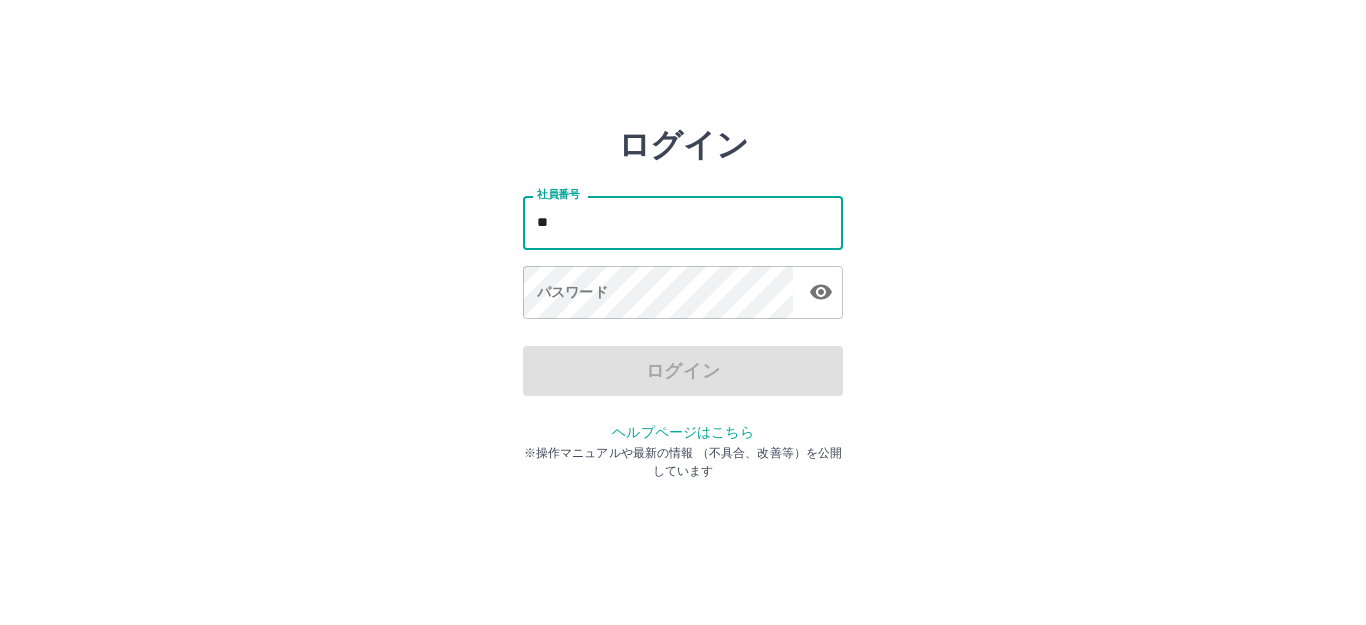 scroll, scrollTop: 0, scrollLeft: 0, axis: both 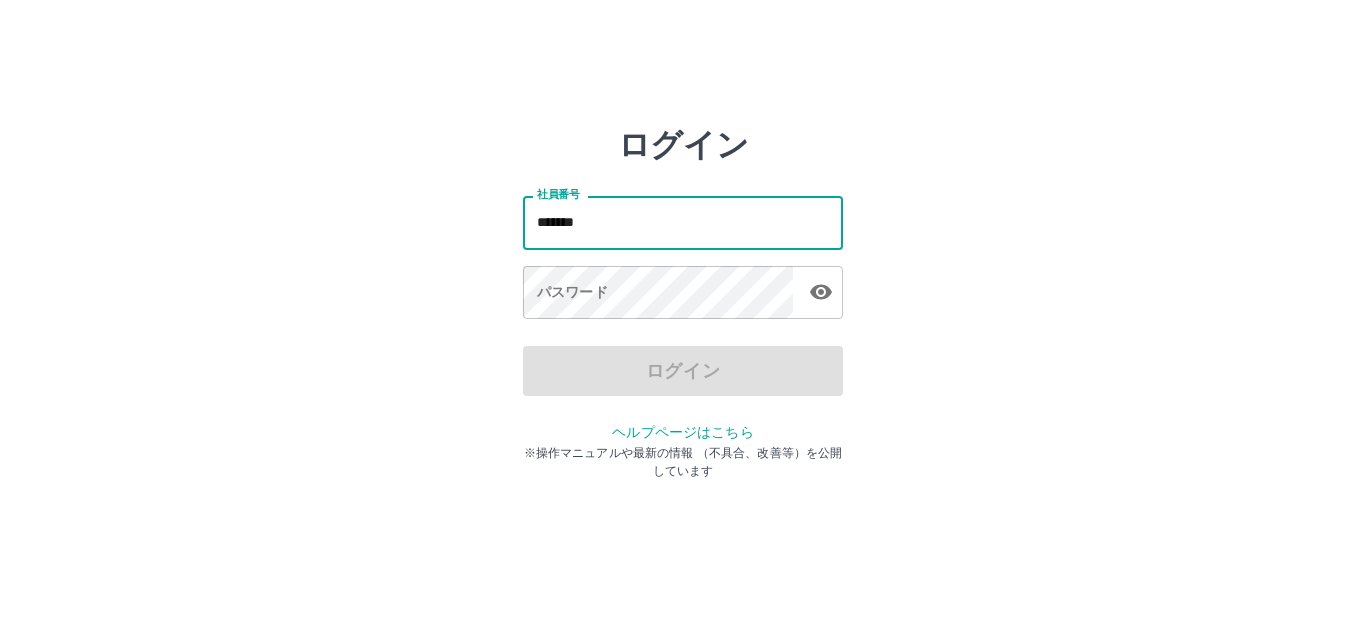 type on "*******" 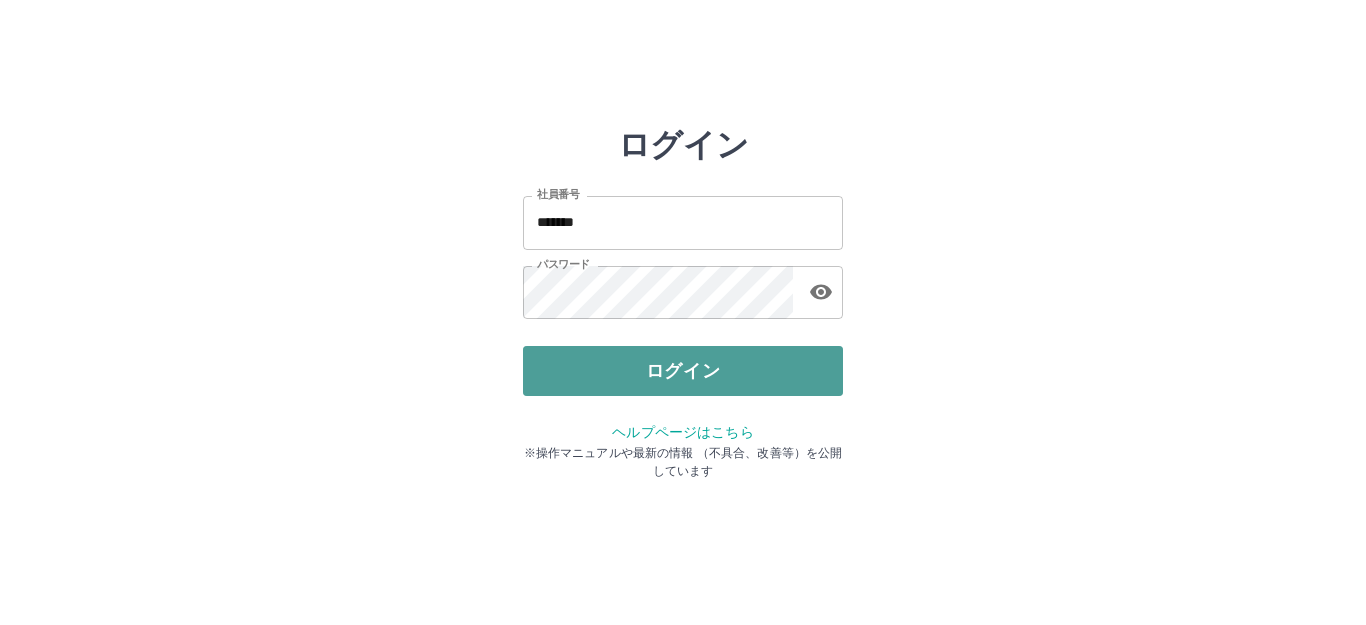 click on "ログイン" at bounding box center (683, 371) 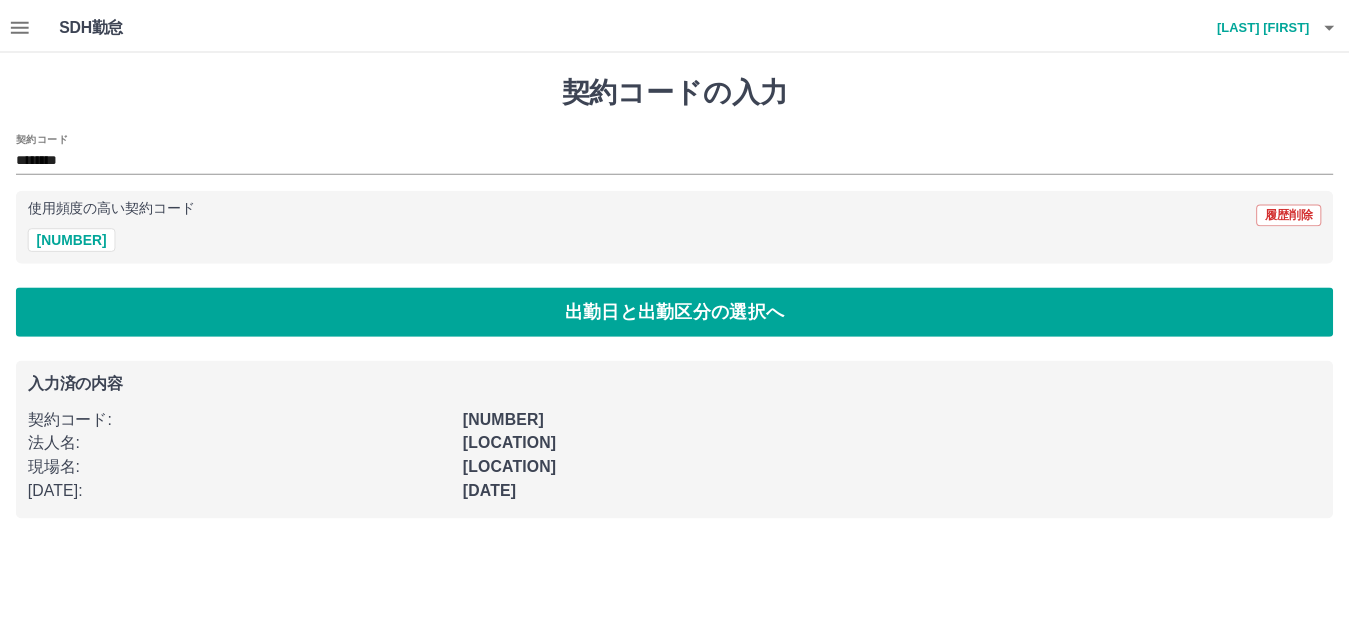 scroll, scrollTop: 0, scrollLeft: 0, axis: both 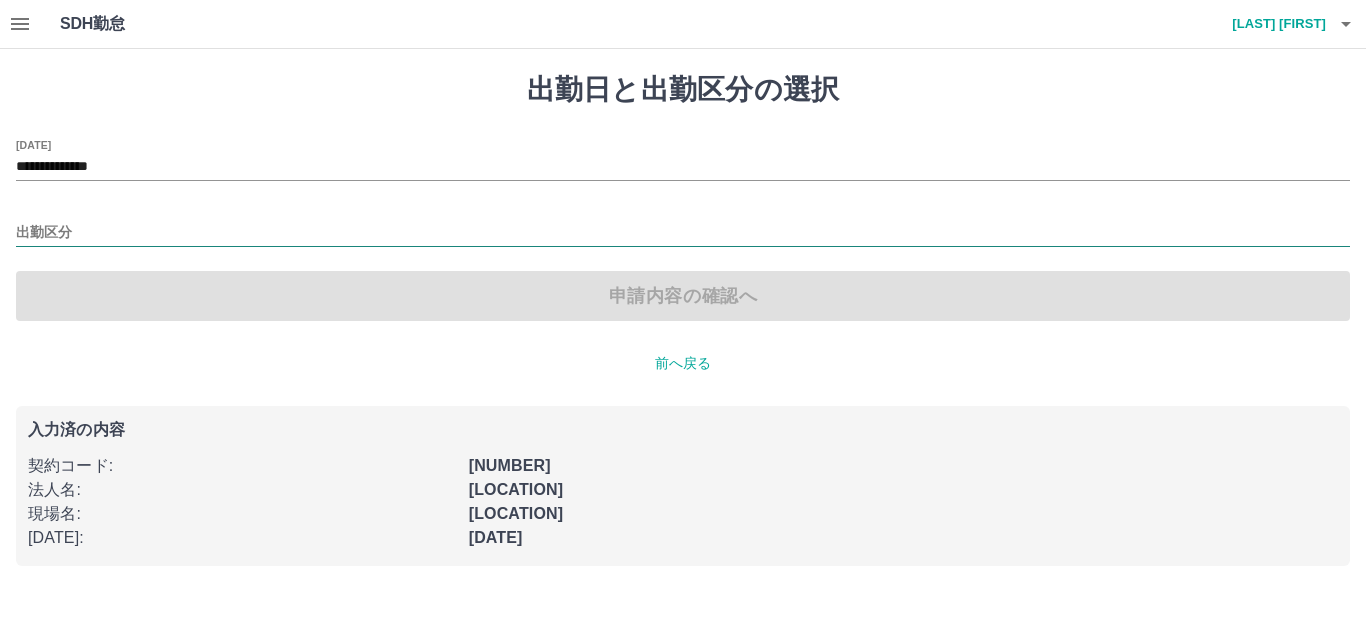click on "出勤区分" at bounding box center (683, 233) 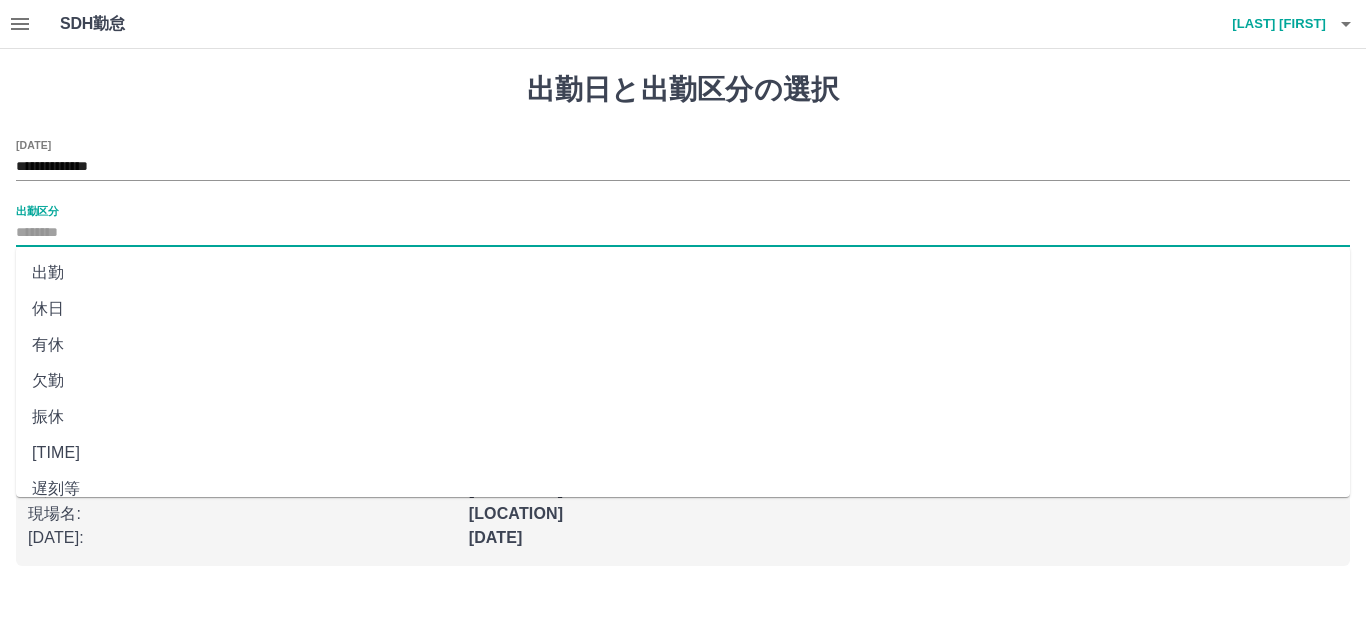 drag, startPoint x: 80, startPoint y: 275, endPoint x: 92, endPoint y: 340, distance: 66.09841 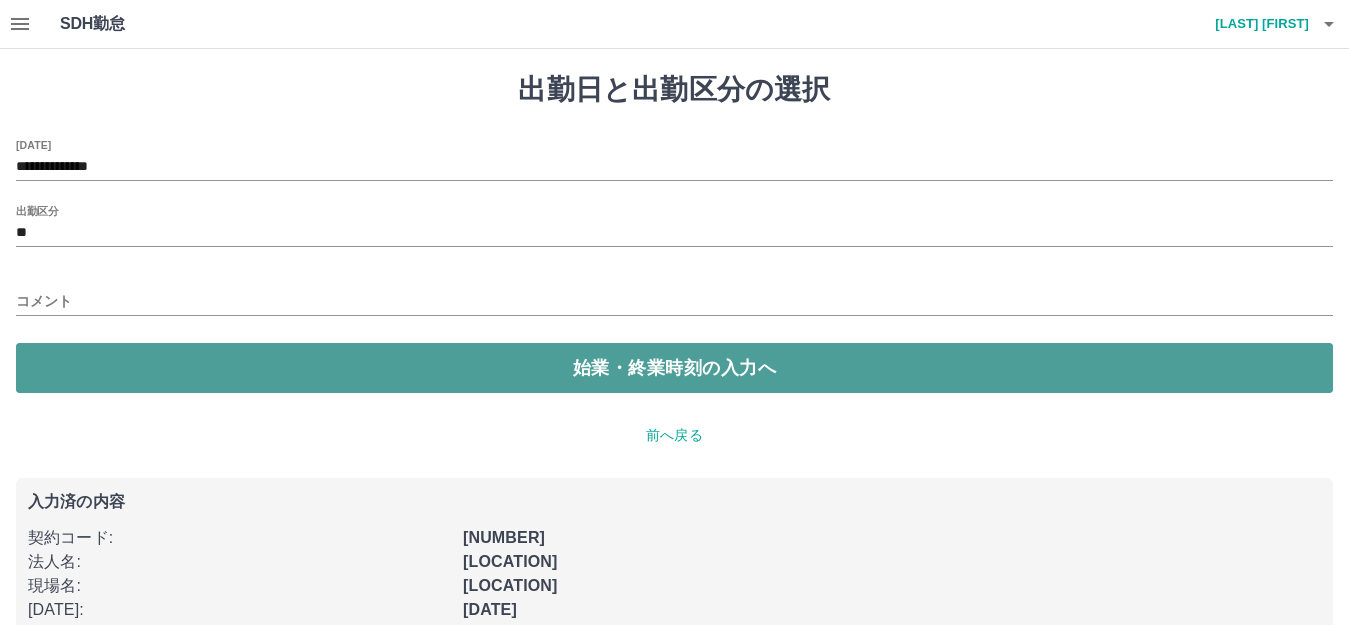 click on "始業・終業時刻の入力へ" at bounding box center [674, 368] 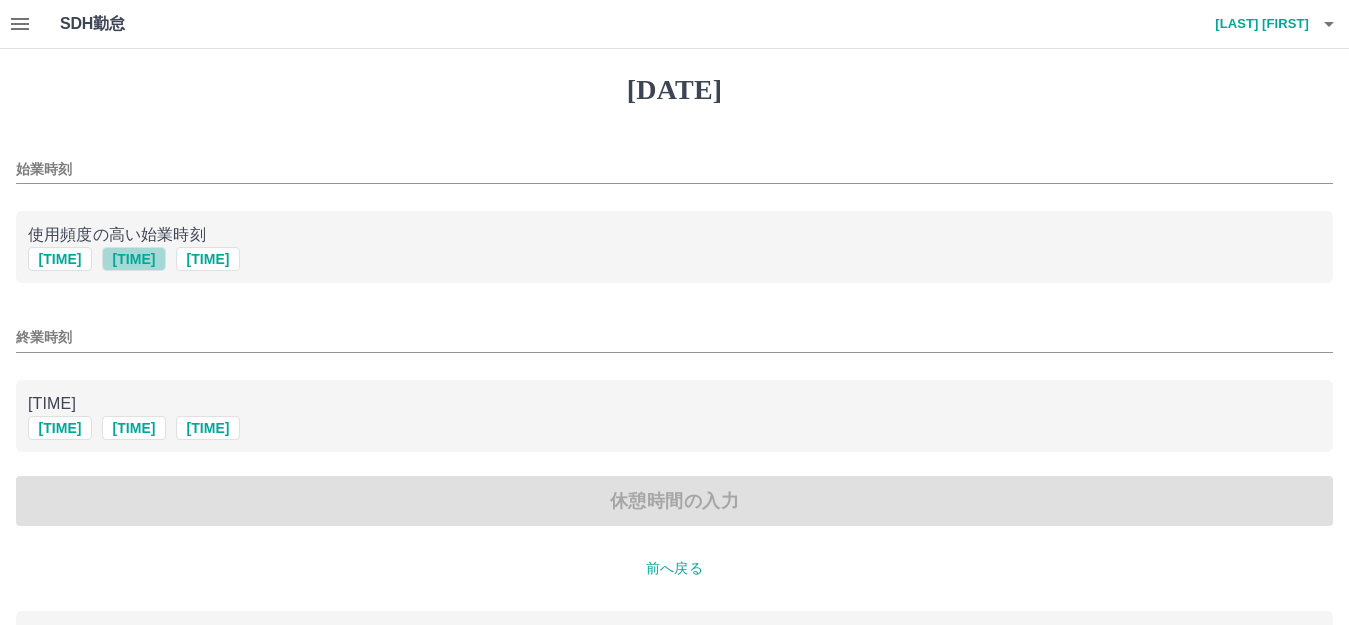 click on "[NUMBER]" at bounding box center (134, 259) 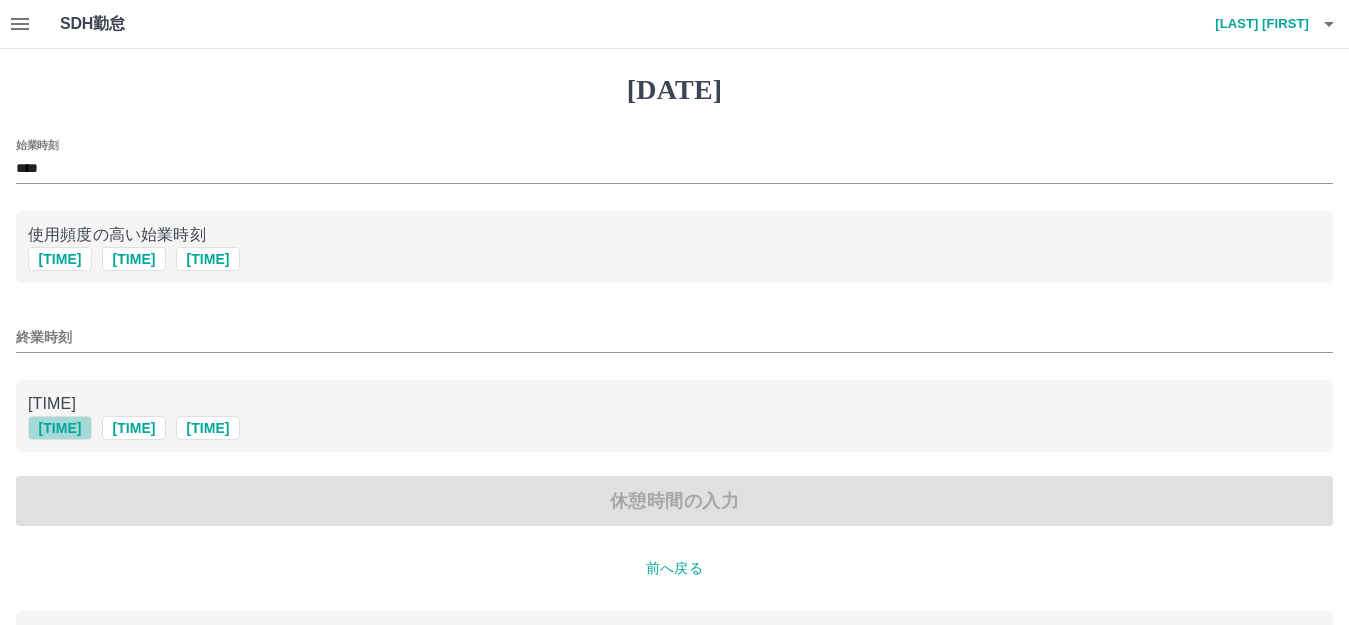 click on "1700" at bounding box center (60, 259) 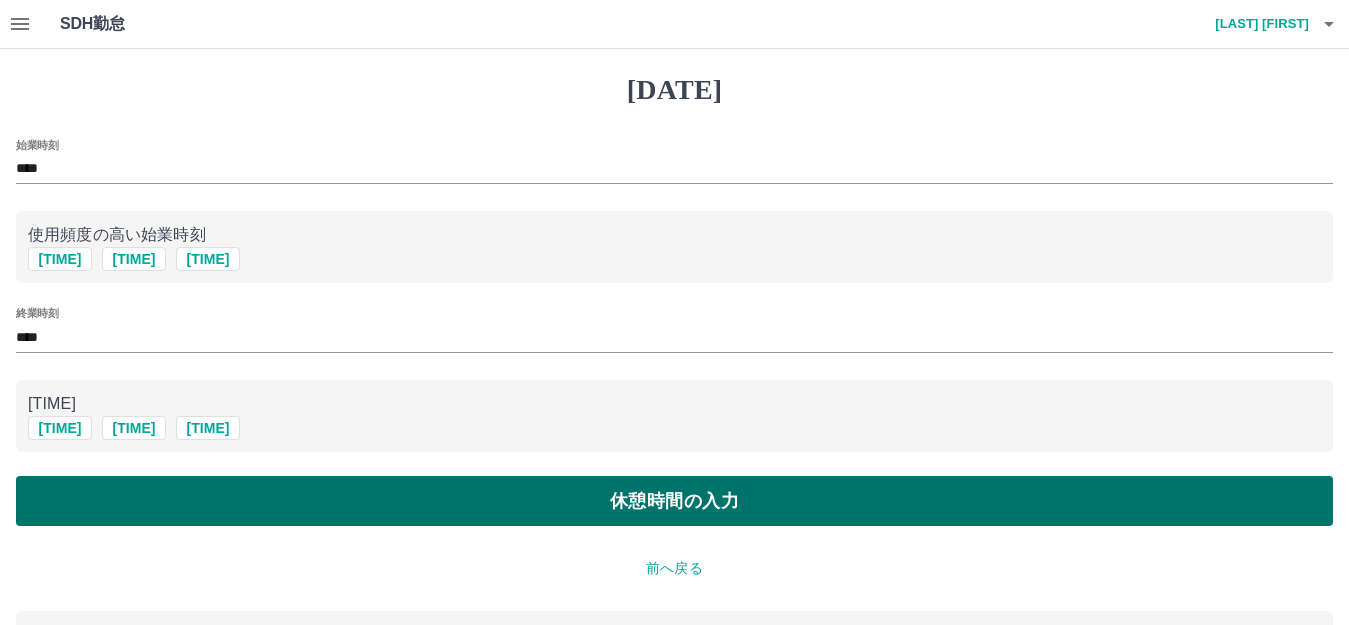 click on "休憩時間の入力" at bounding box center (674, 501) 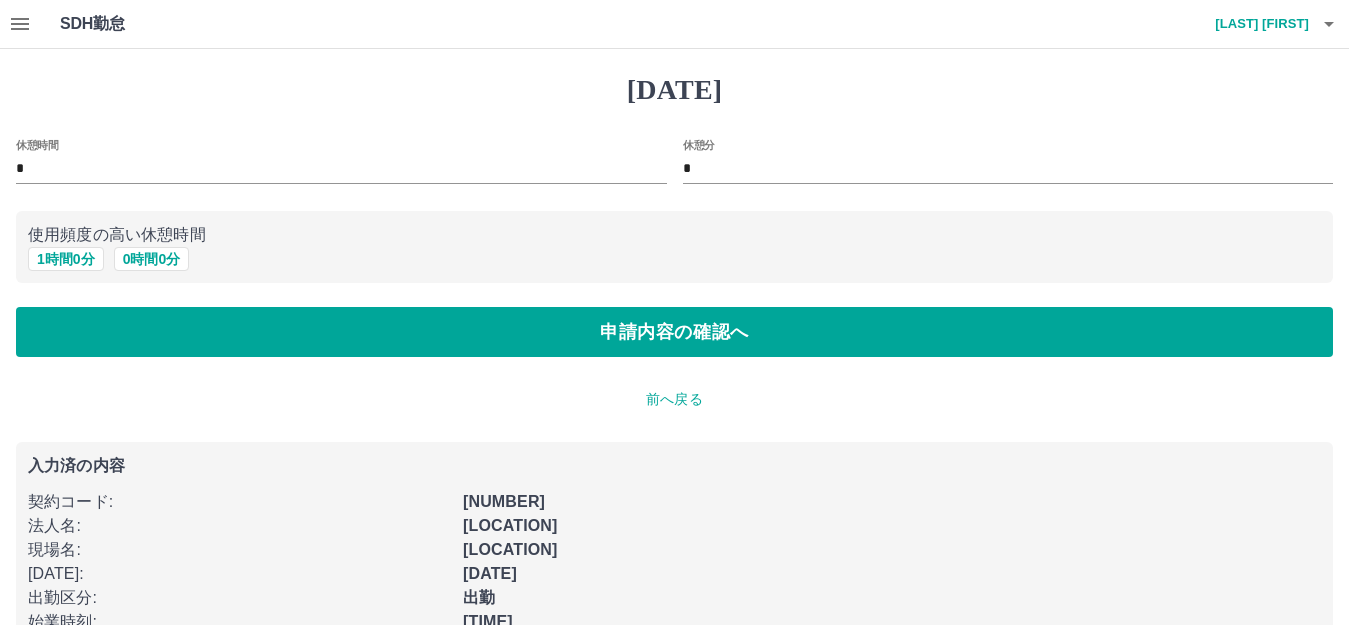drag, startPoint x: 81, startPoint y: 259, endPoint x: 86, endPoint y: 305, distance: 46.270943 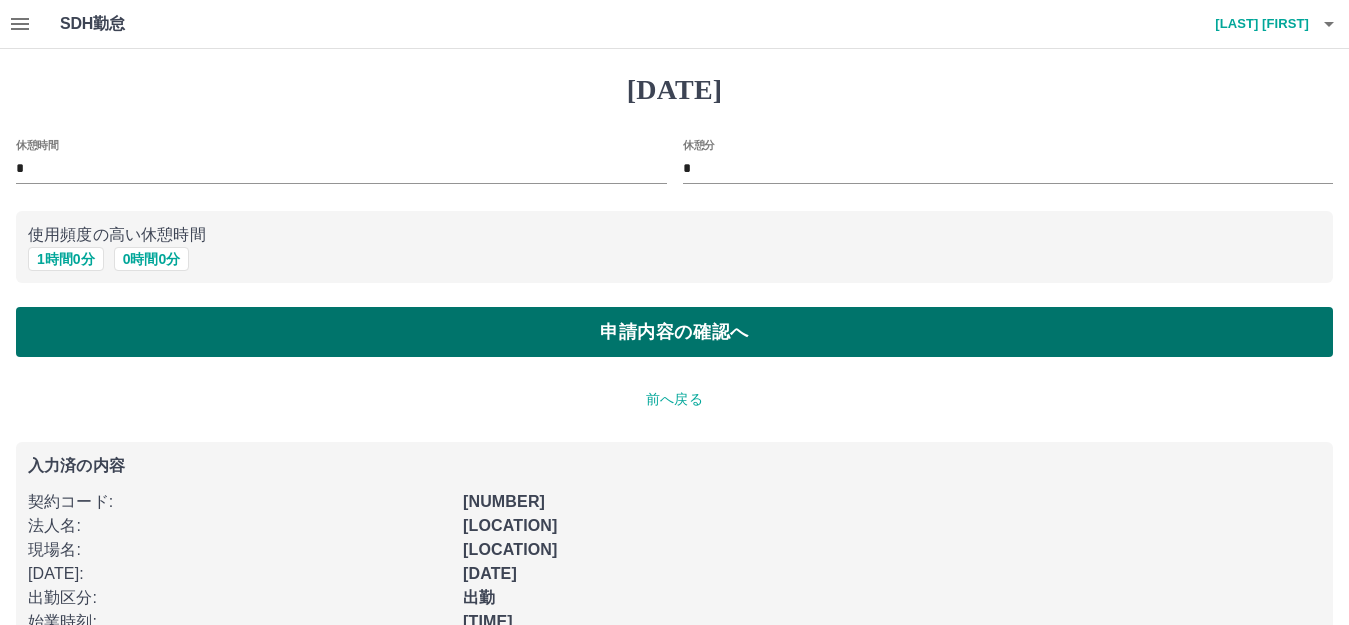 click on "申請内容の確認へ" at bounding box center [674, 332] 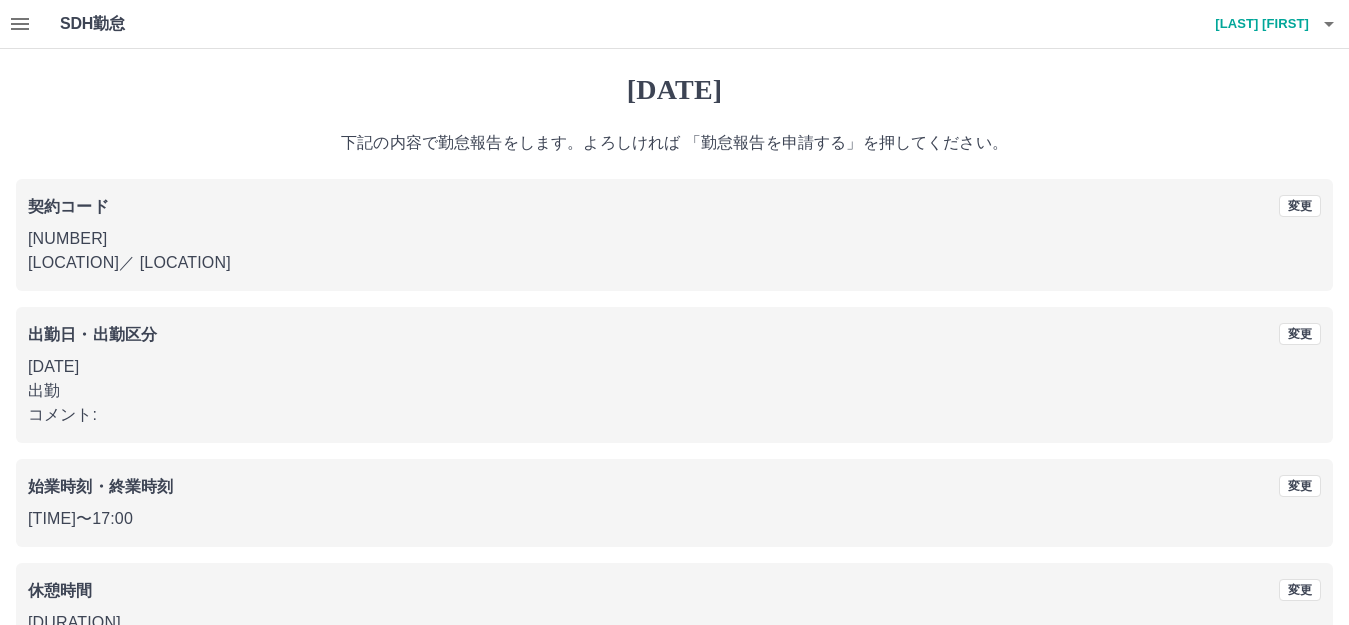 scroll, scrollTop: 124, scrollLeft: 0, axis: vertical 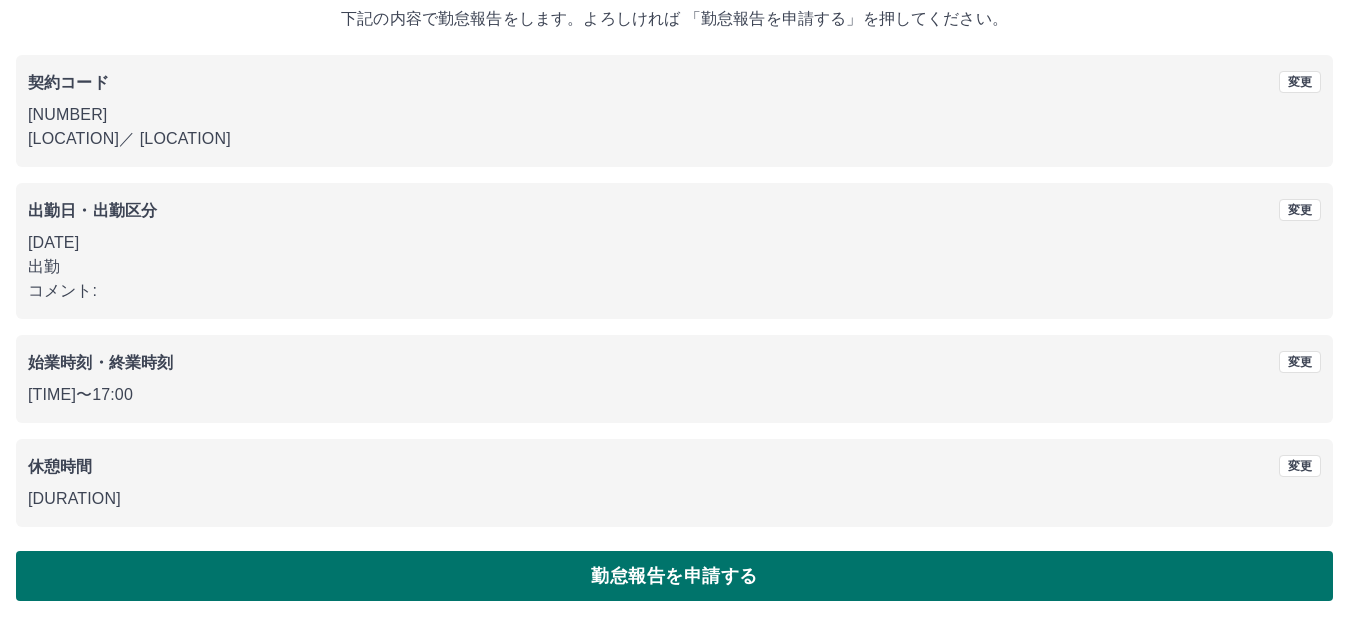 click on "勤怠報告を申請する" at bounding box center [674, 576] 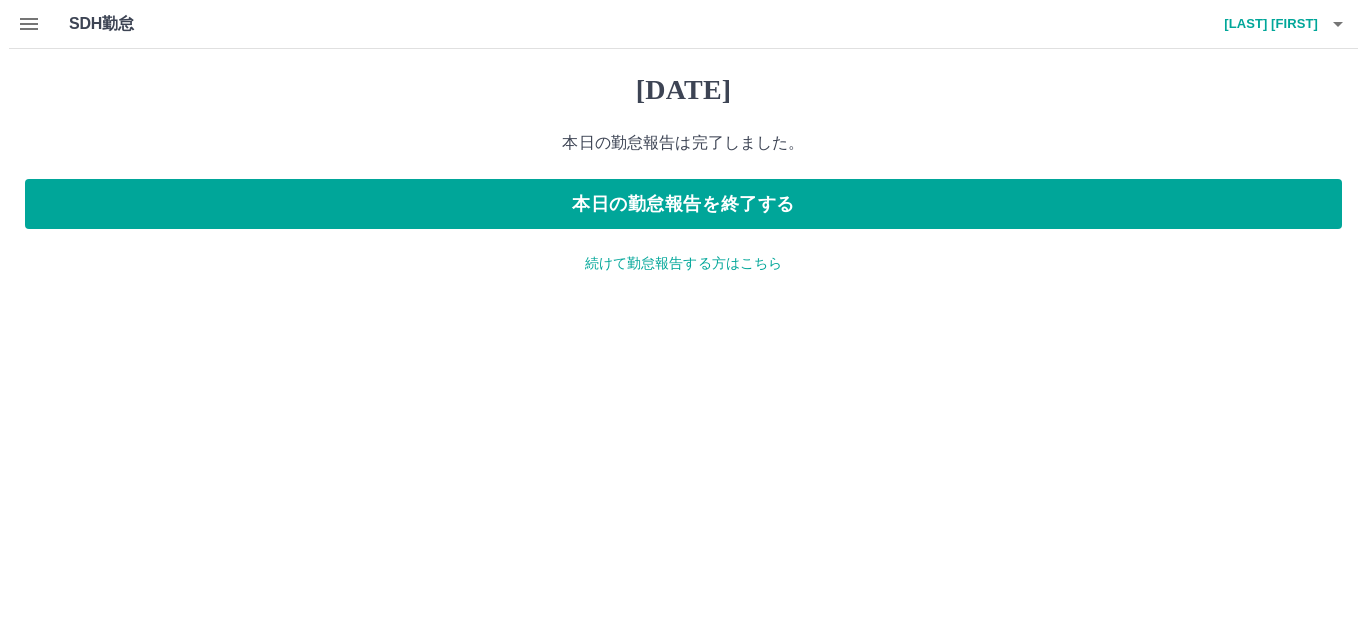 scroll, scrollTop: 0, scrollLeft: 0, axis: both 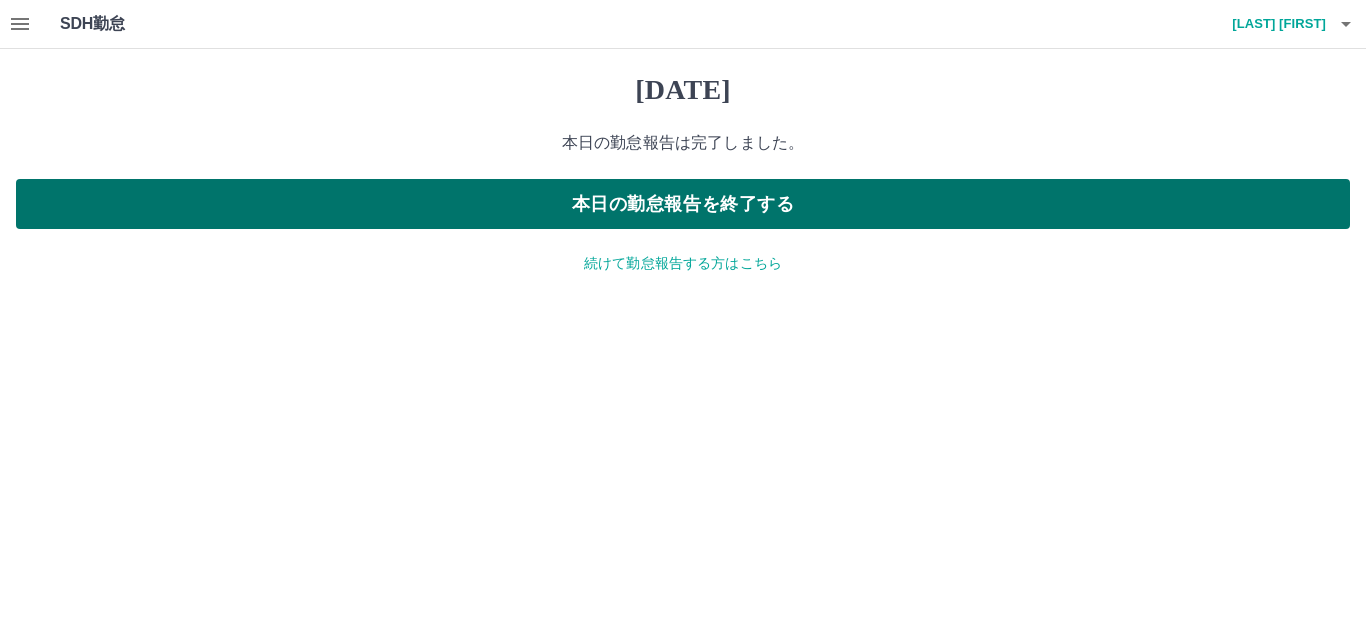 click on "本日の勤怠報告を終了する" at bounding box center [683, 204] 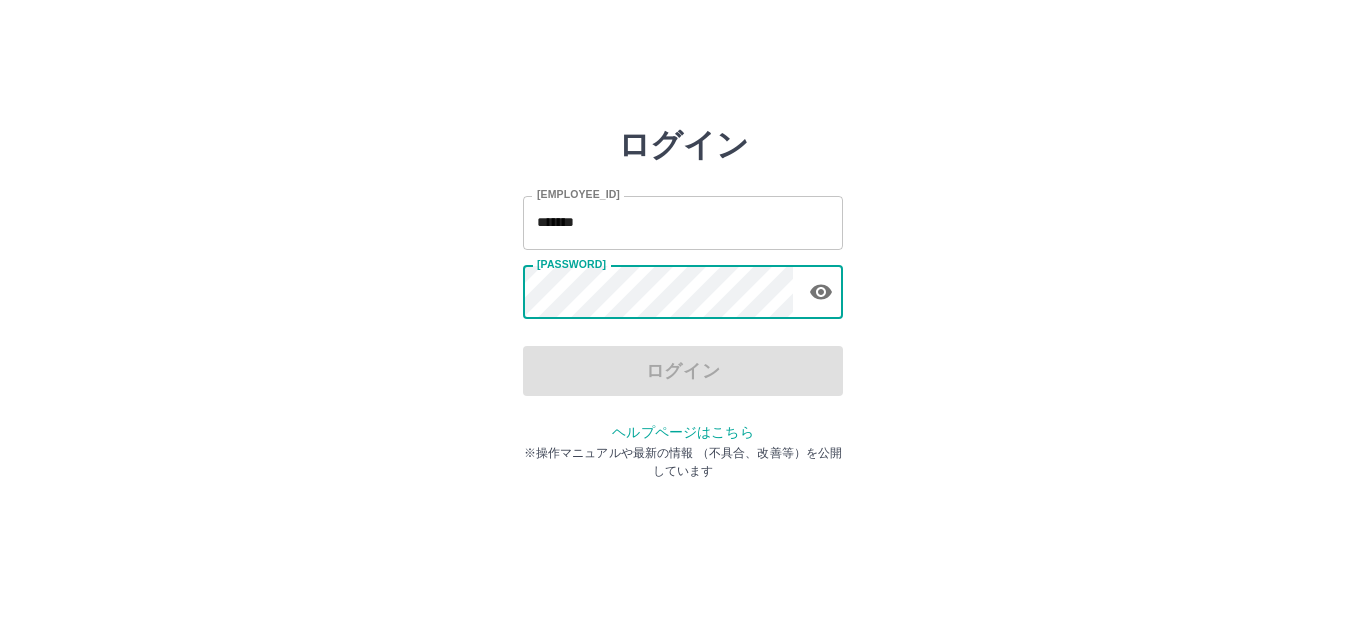 scroll, scrollTop: 0, scrollLeft: 0, axis: both 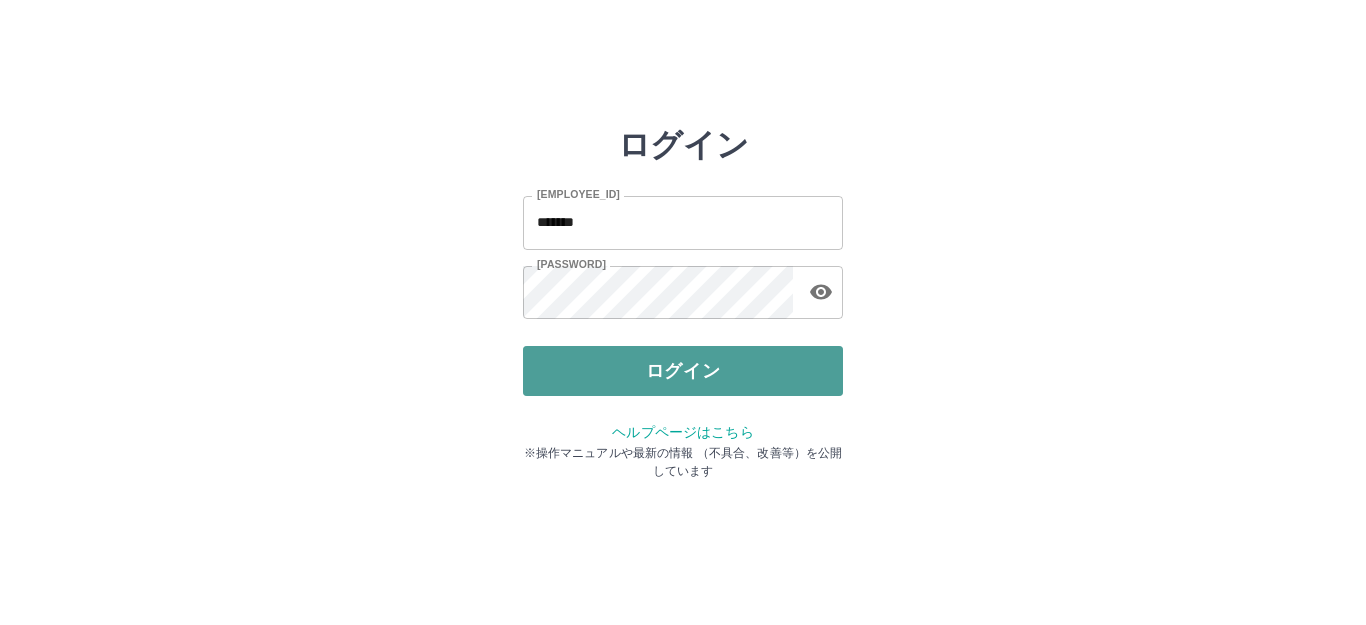 click on "ログイン" at bounding box center [683, 371] 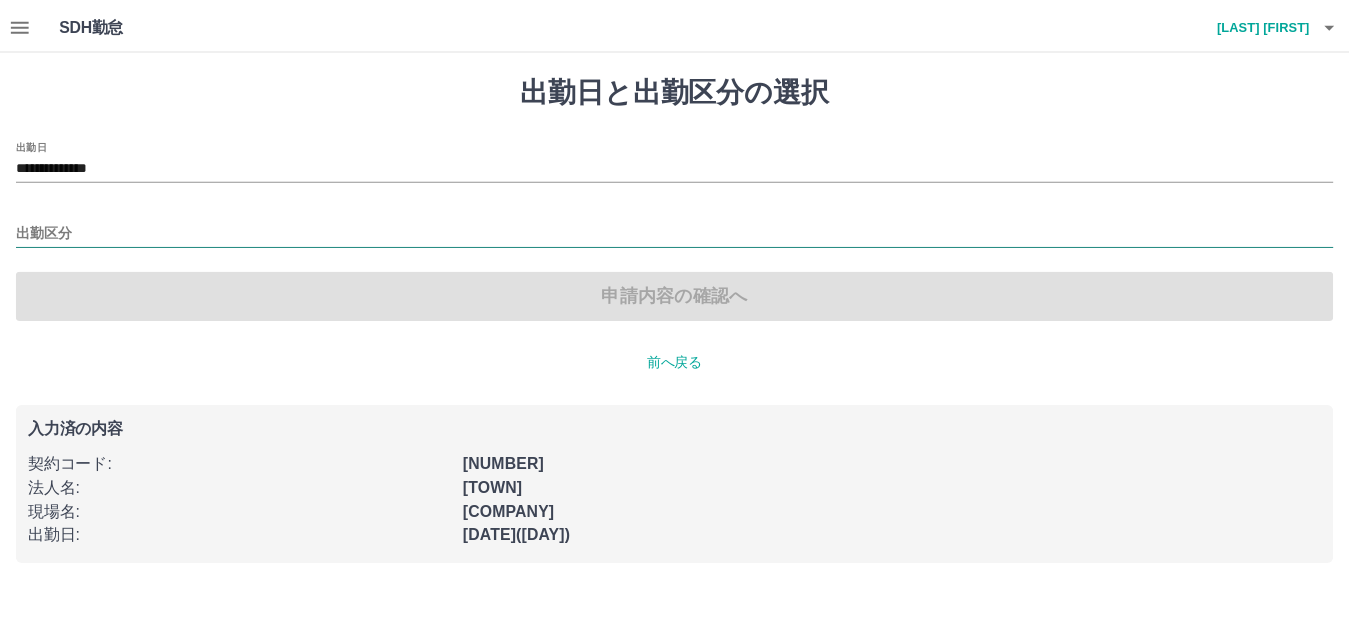 scroll, scrollTop: 0, scrollLeft: 0, axis: both 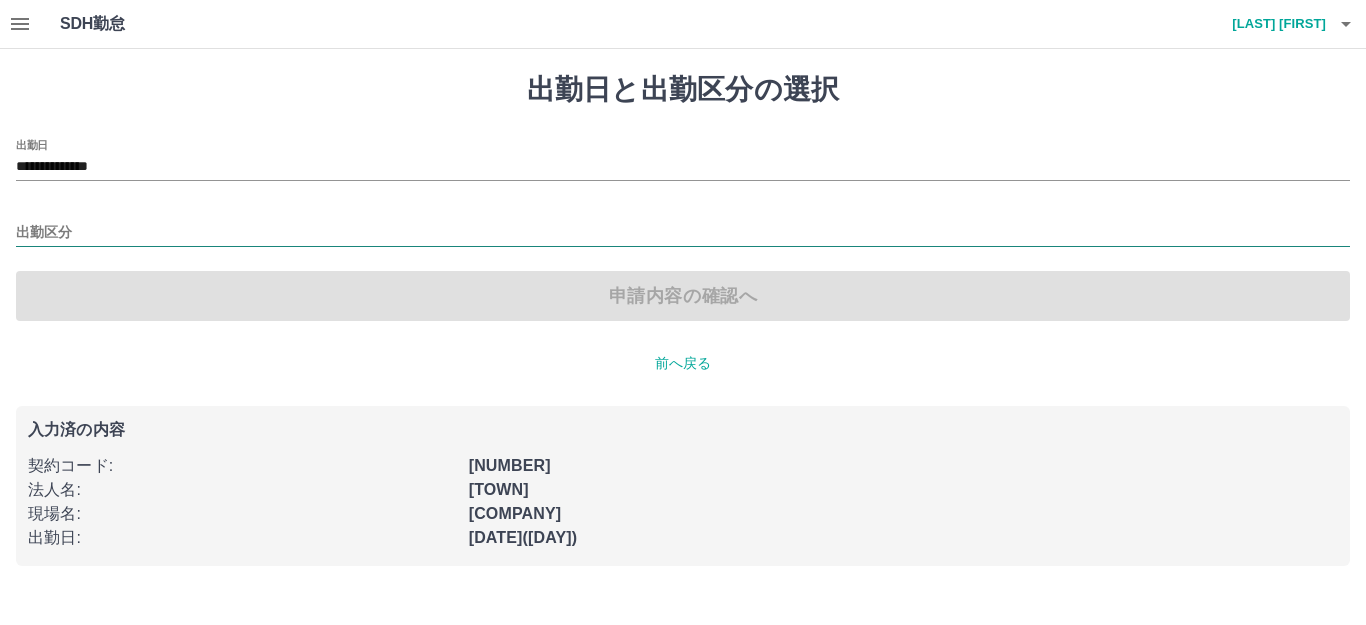 click on "出勤区分" at bounding box center (683, 233) 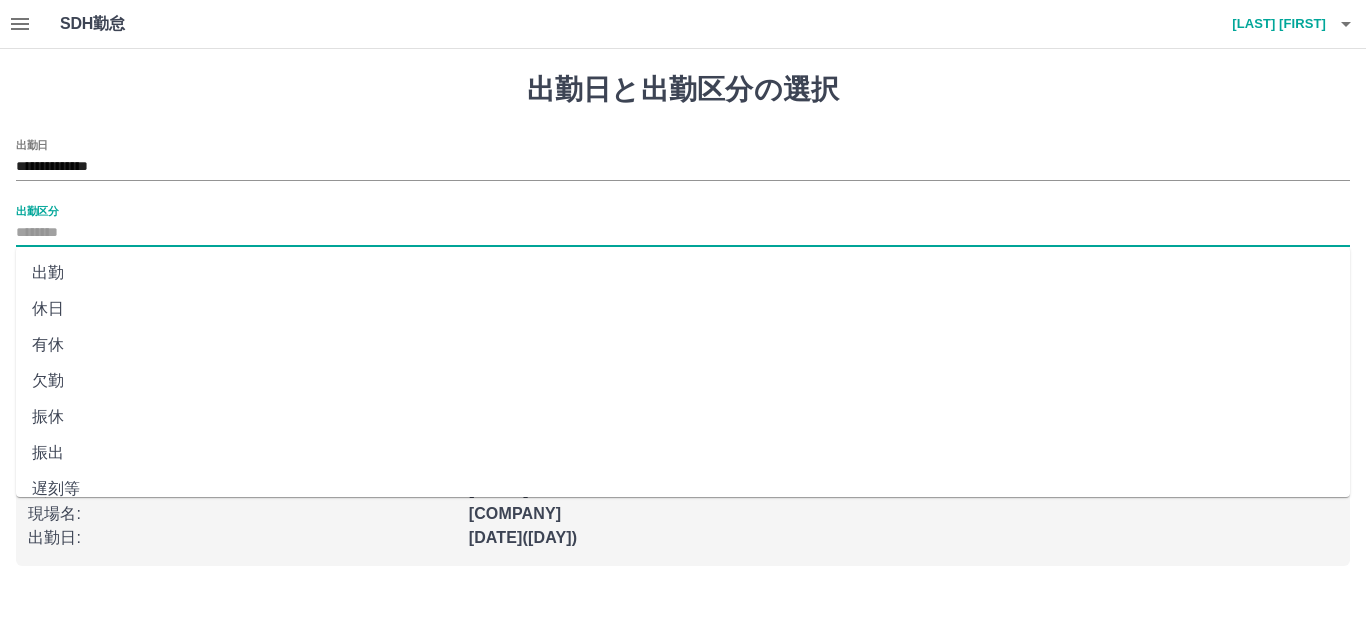 click on "出勤" at bounding box center [683, 273] 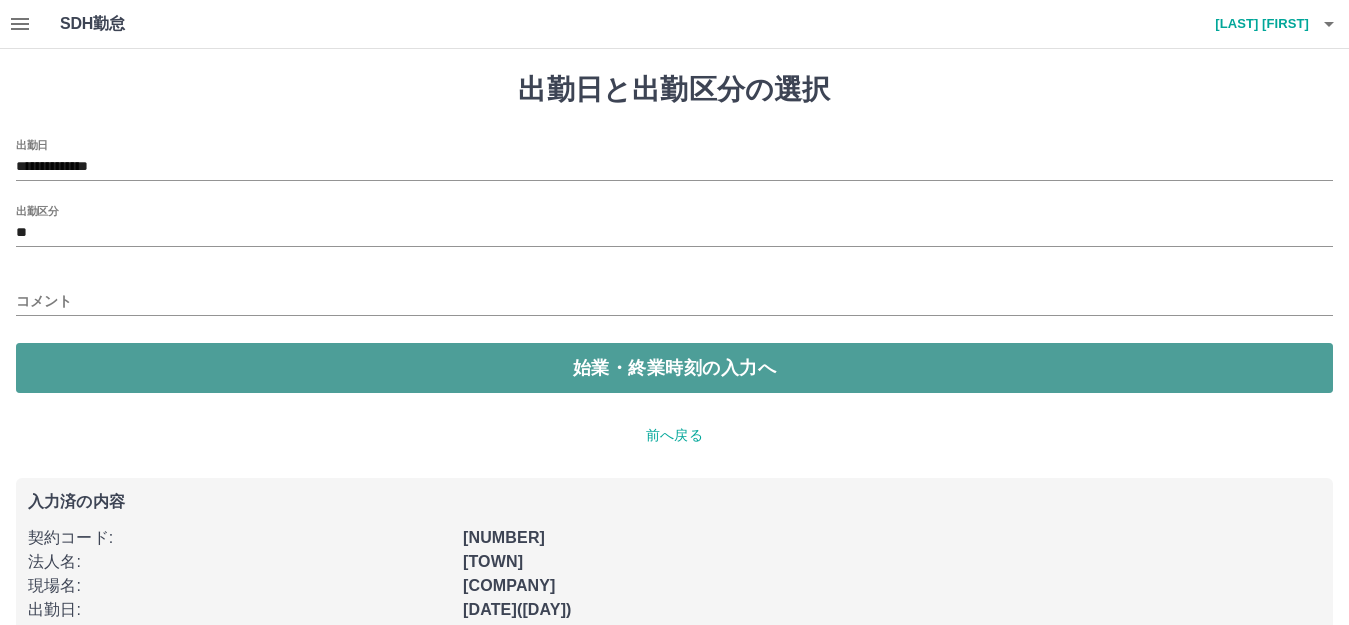 click on "始業・終業時刻の入力へ" at bounding box center [674, 368] 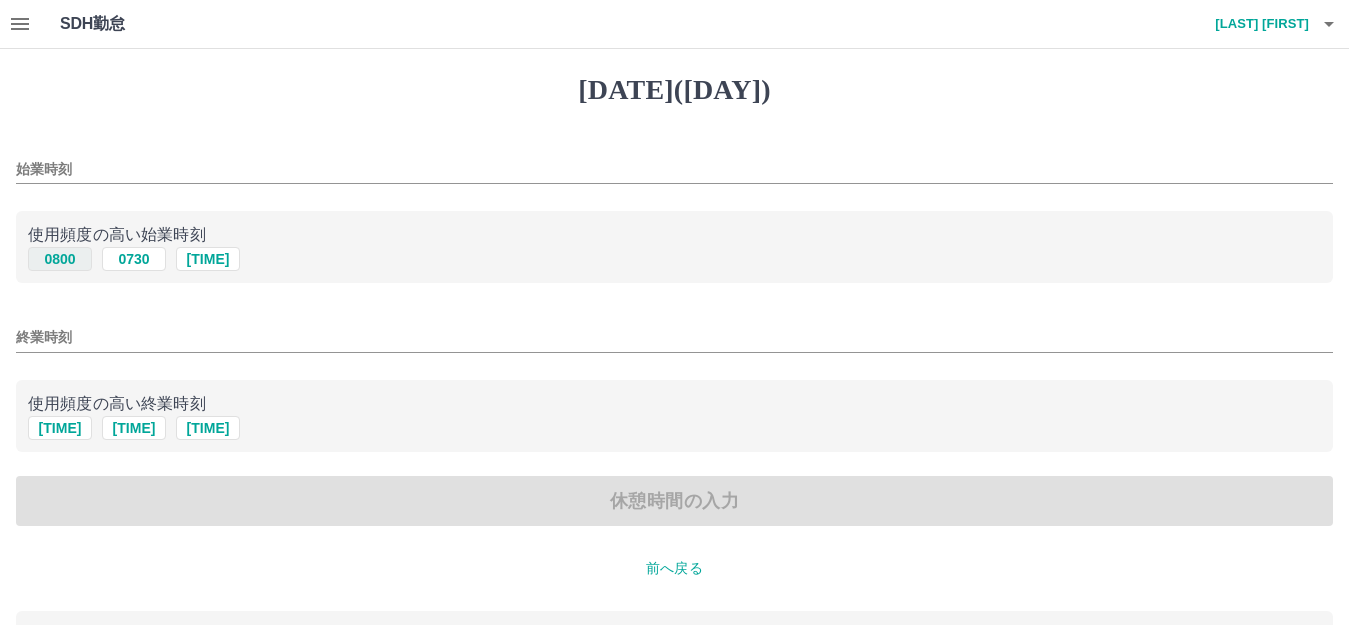 click on "[NUMBER]" at bounding box center (60, 259) 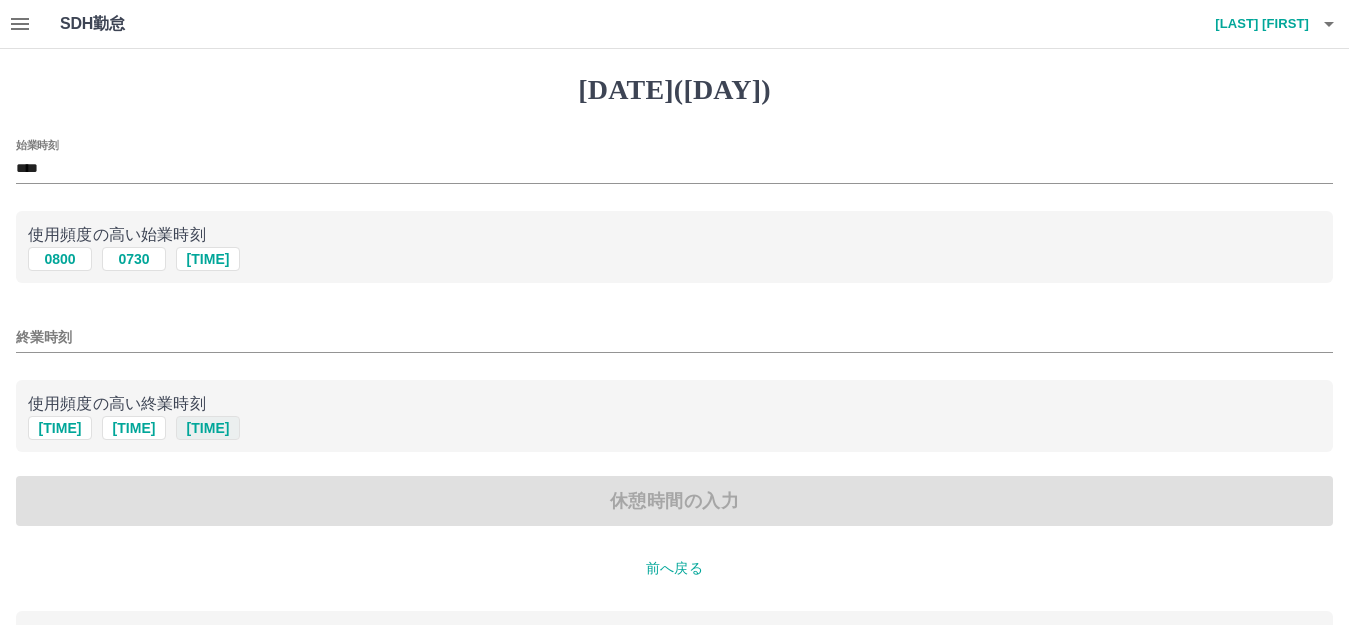 click on "1645" at bounding box center (208, 259) 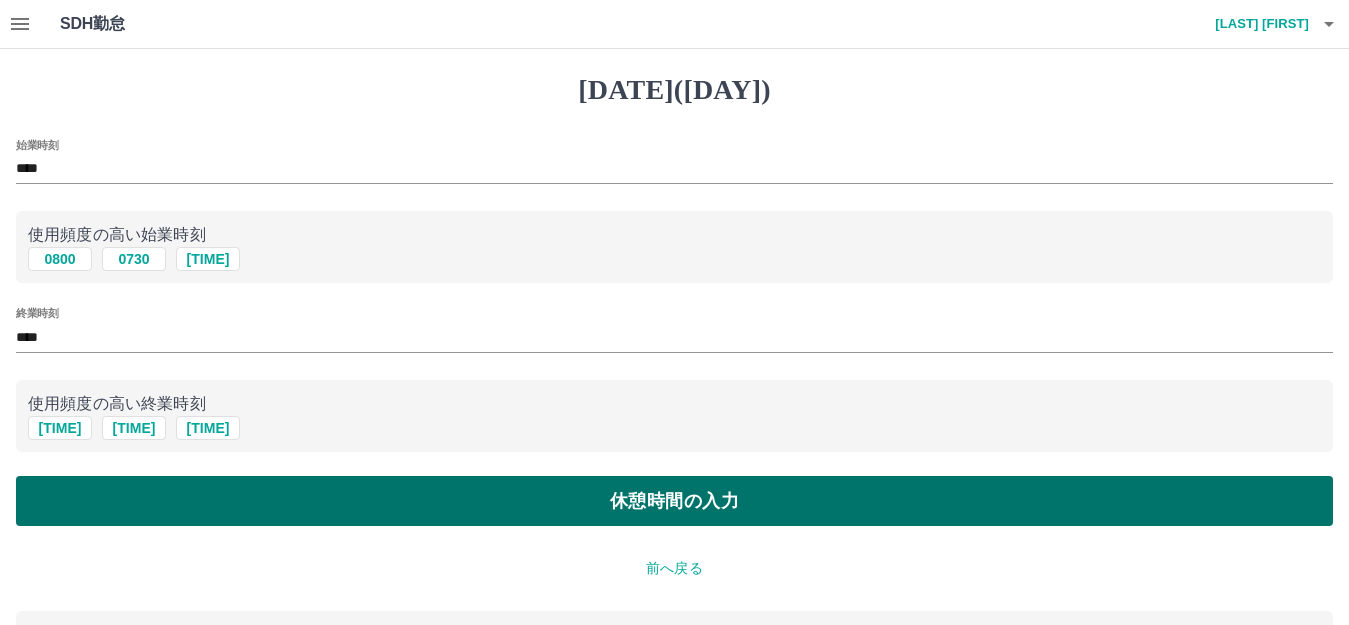 click on "休憩時間の入力" at bounding box center (674, 501) 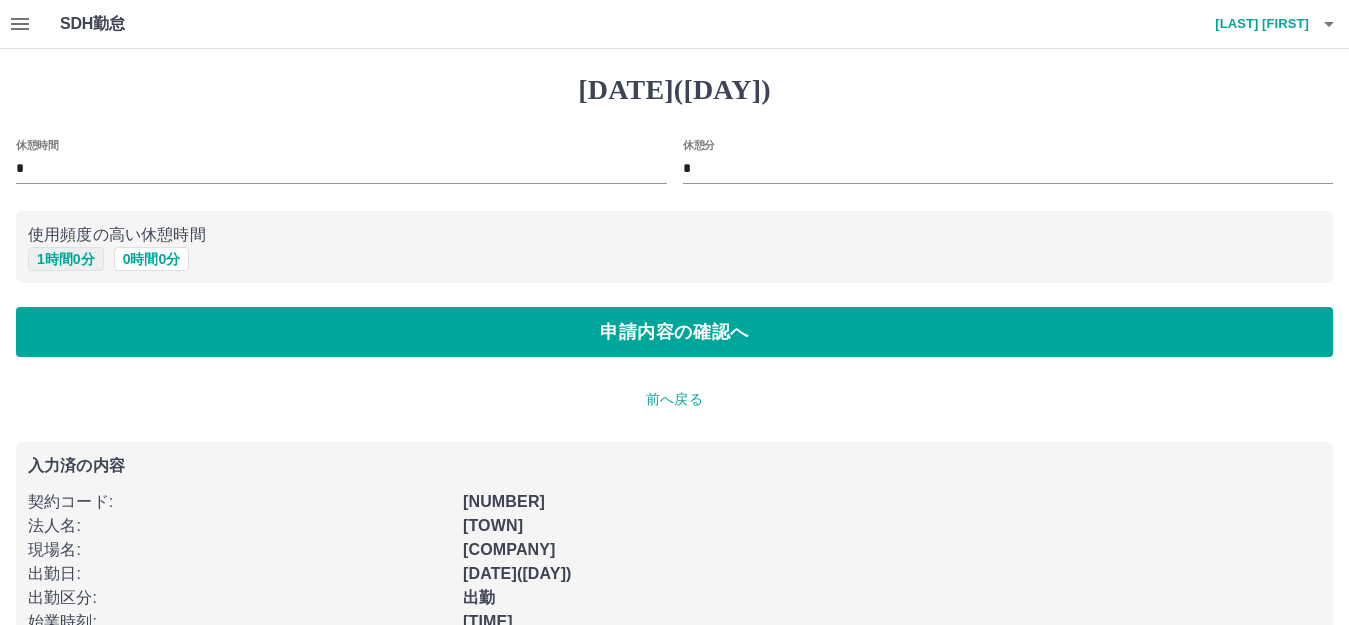 click on "1 時間 0 分" at bounding box center [66, 259] 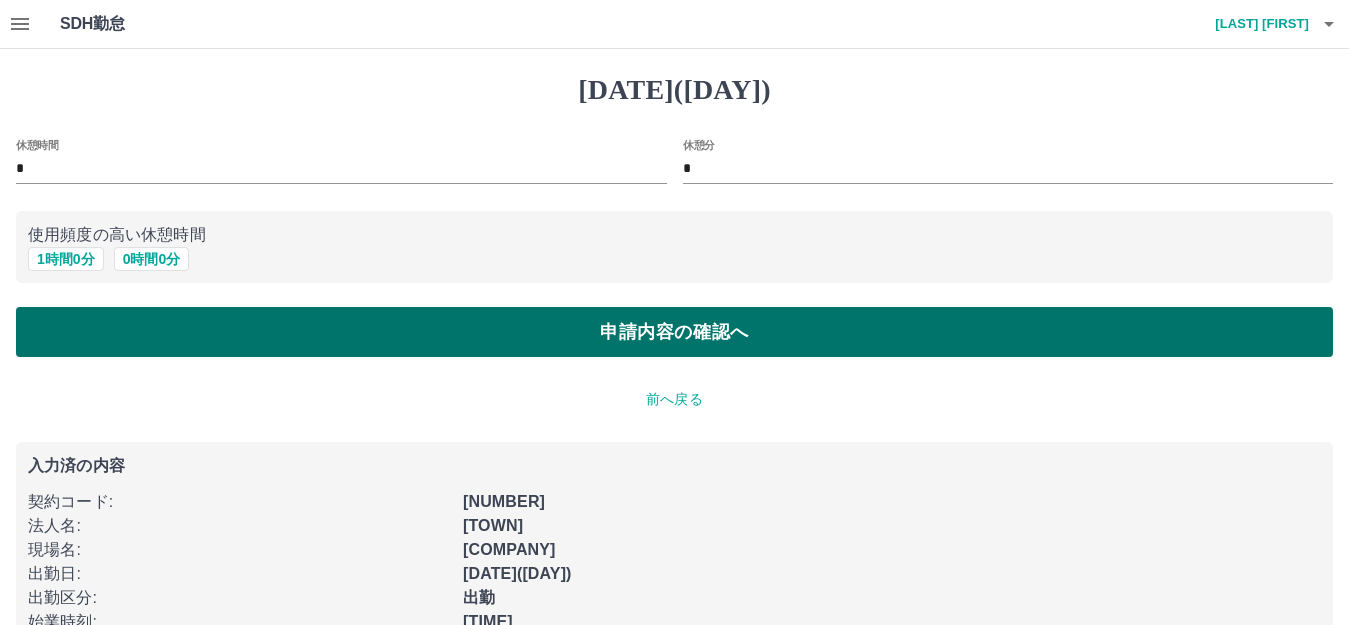 click on "申請内容の確認へ" at bounding box center (674, 332) 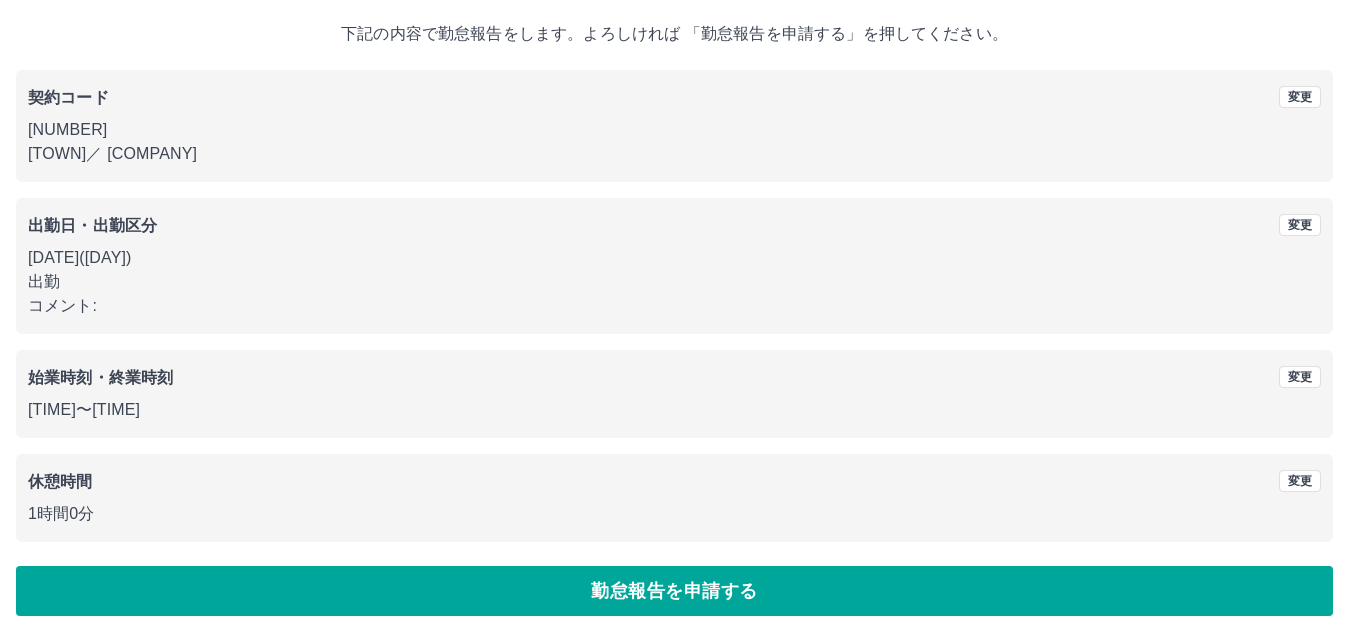 scroll, scrollTop: 124, scrollLeft: 0, axis: vertical 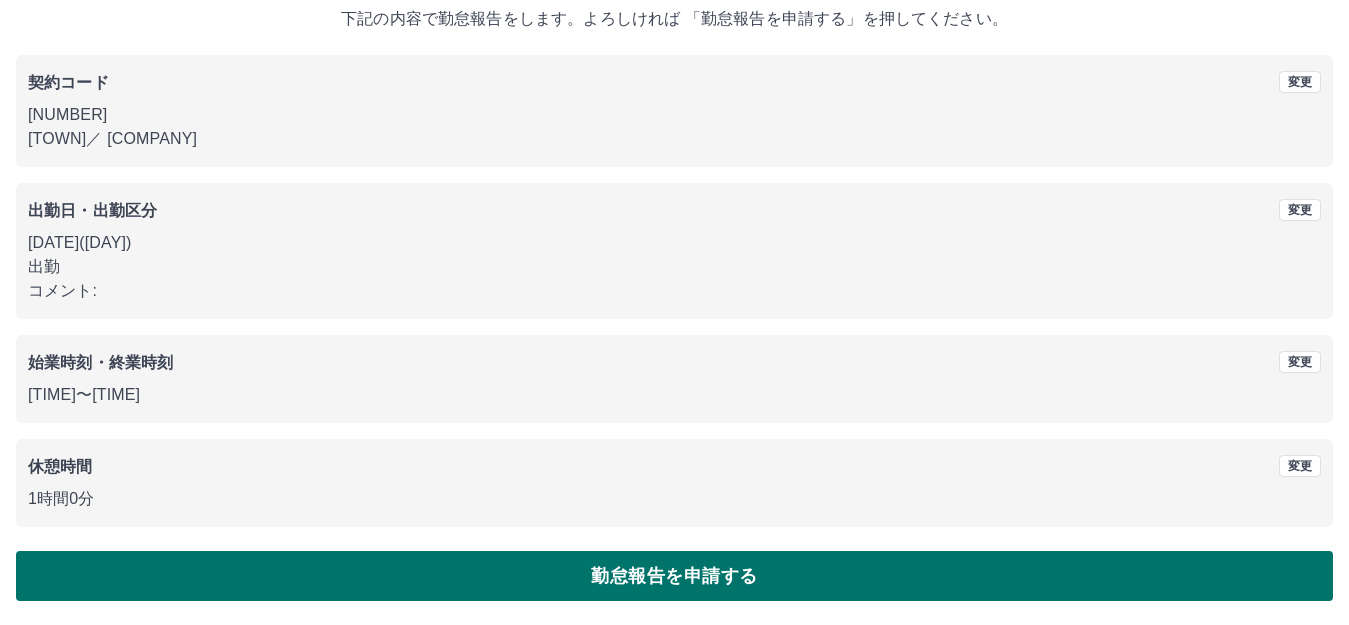 click on "勤怠報告を申請する" at bounding box center [674, 576] 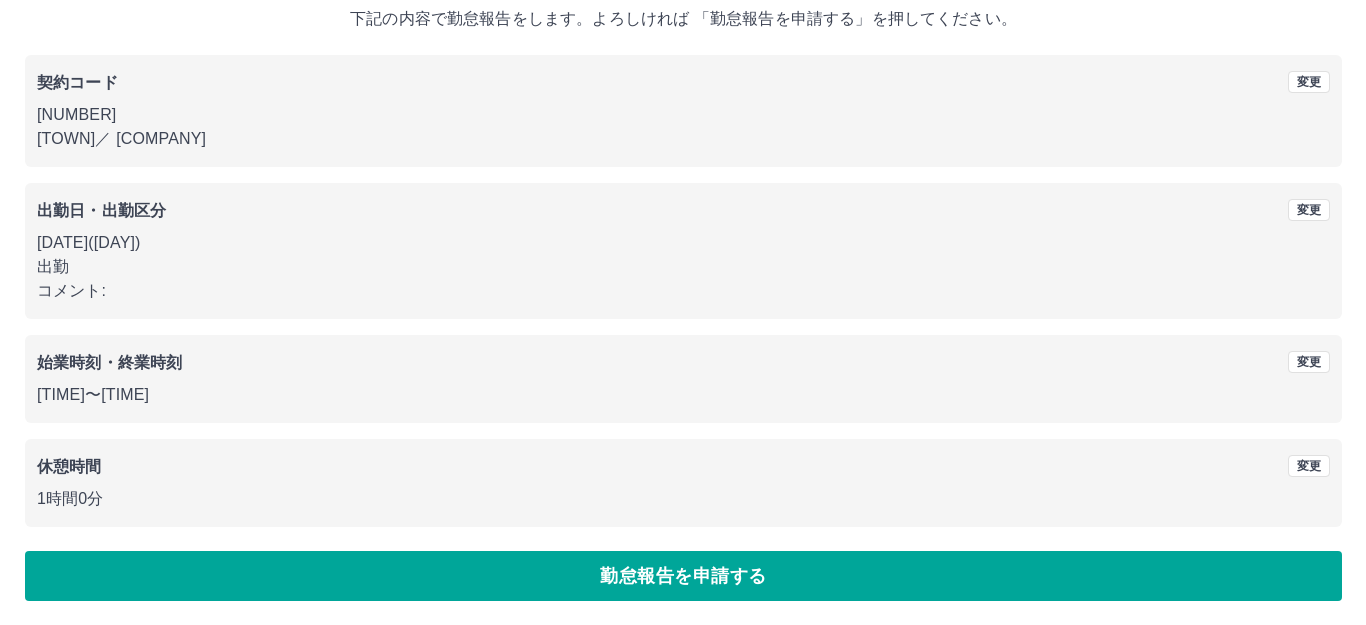 scroll, scrollTop: 0, scrollLeft: 0, axis: both 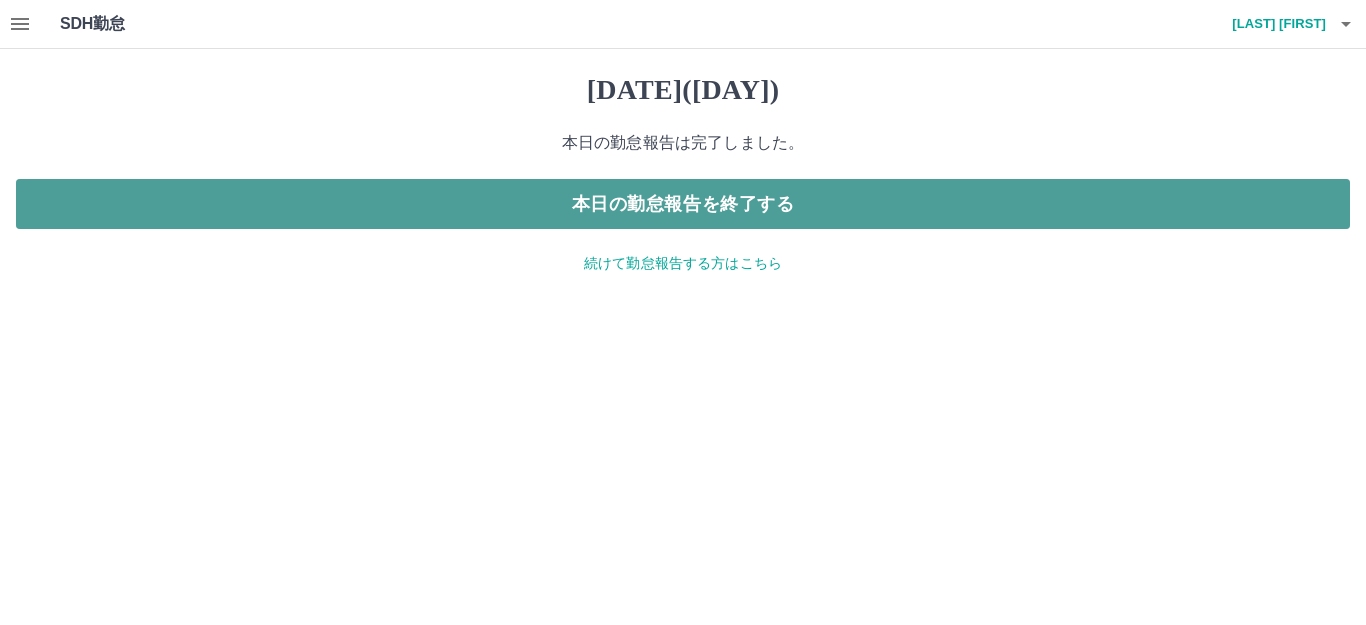 click on "本日の勤怠報告を終了する" at bounding box center (683, 204) 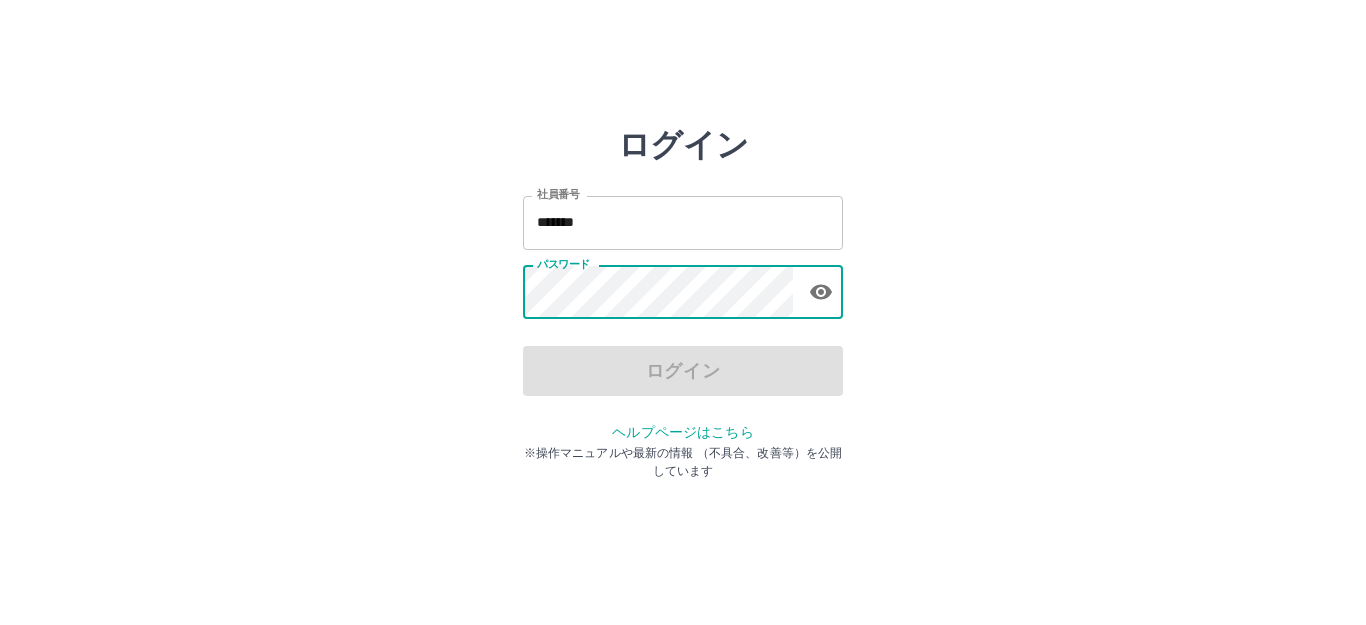 scroll, scrollTop: 0, scrollLeft: 0, axis: both 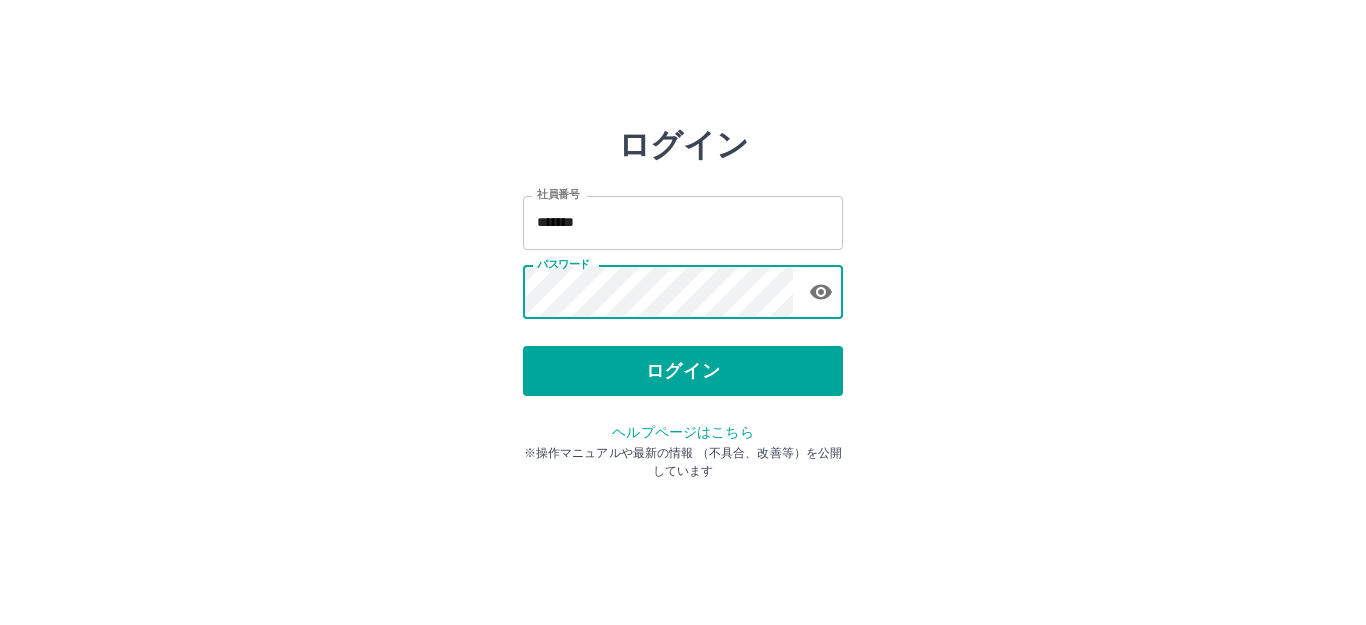 click on "ログイン" at bounding box center [683, 371] 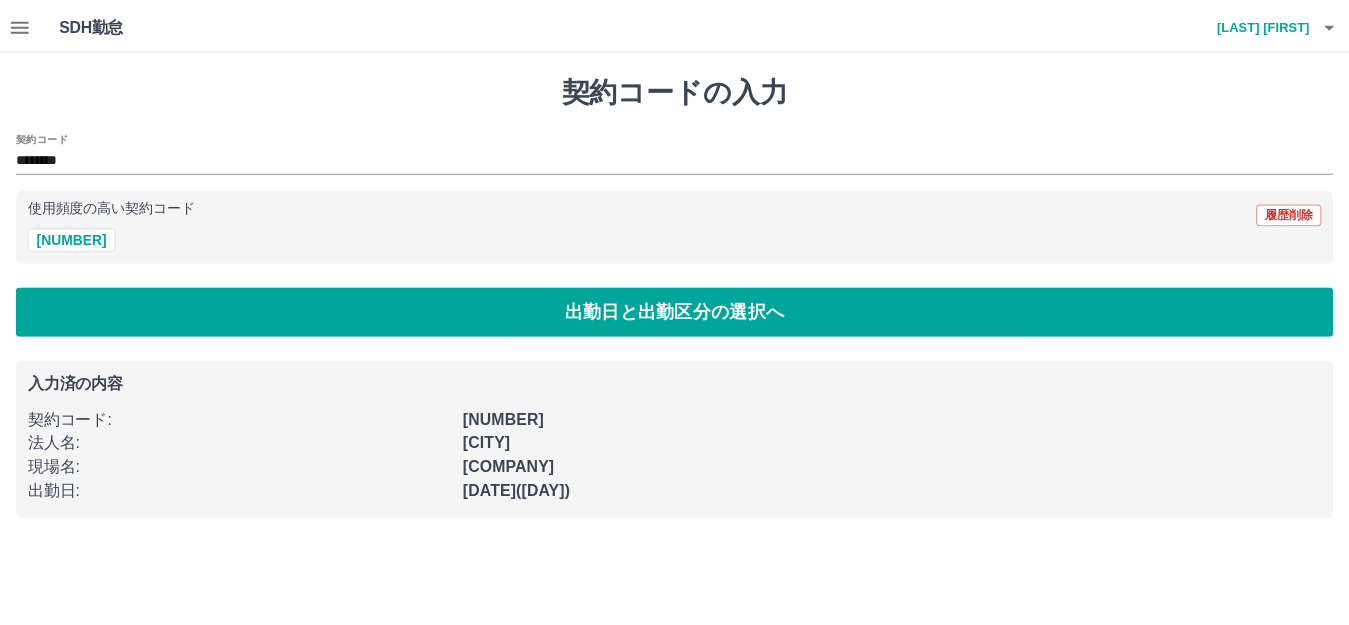 scroll, scrollTop: 0, scrollLeft: 0, axis: both 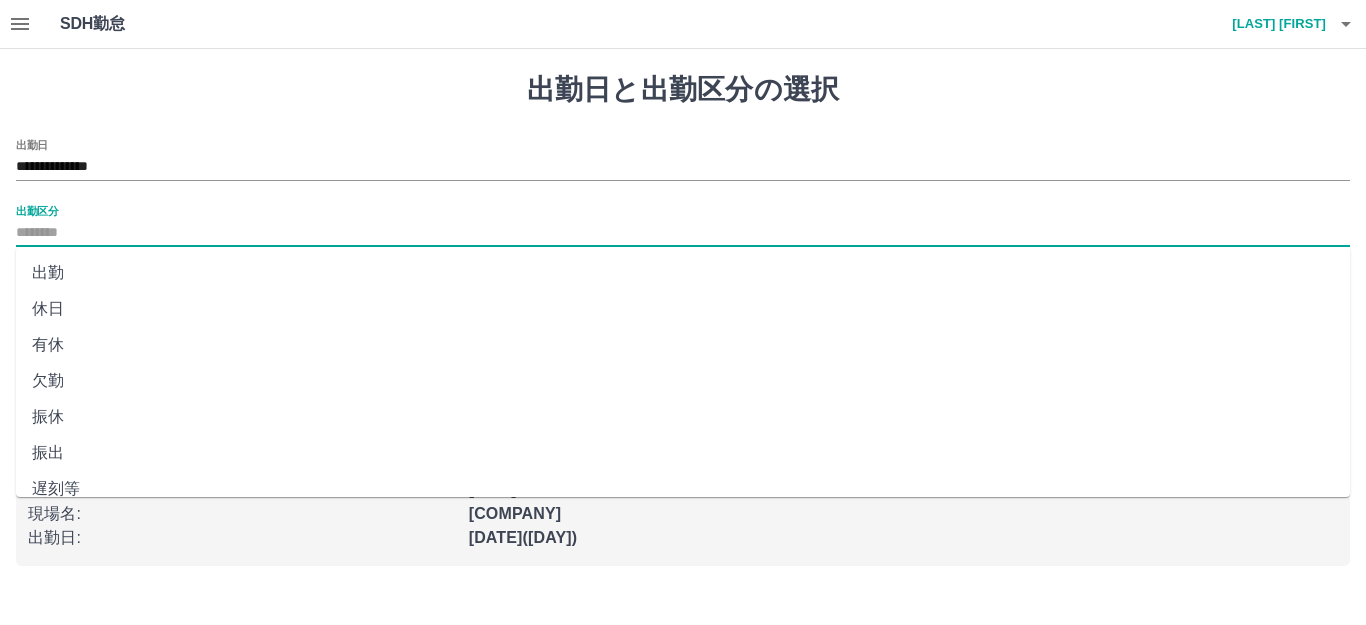 click on "出勤区分" at bounding box center [683, 233] 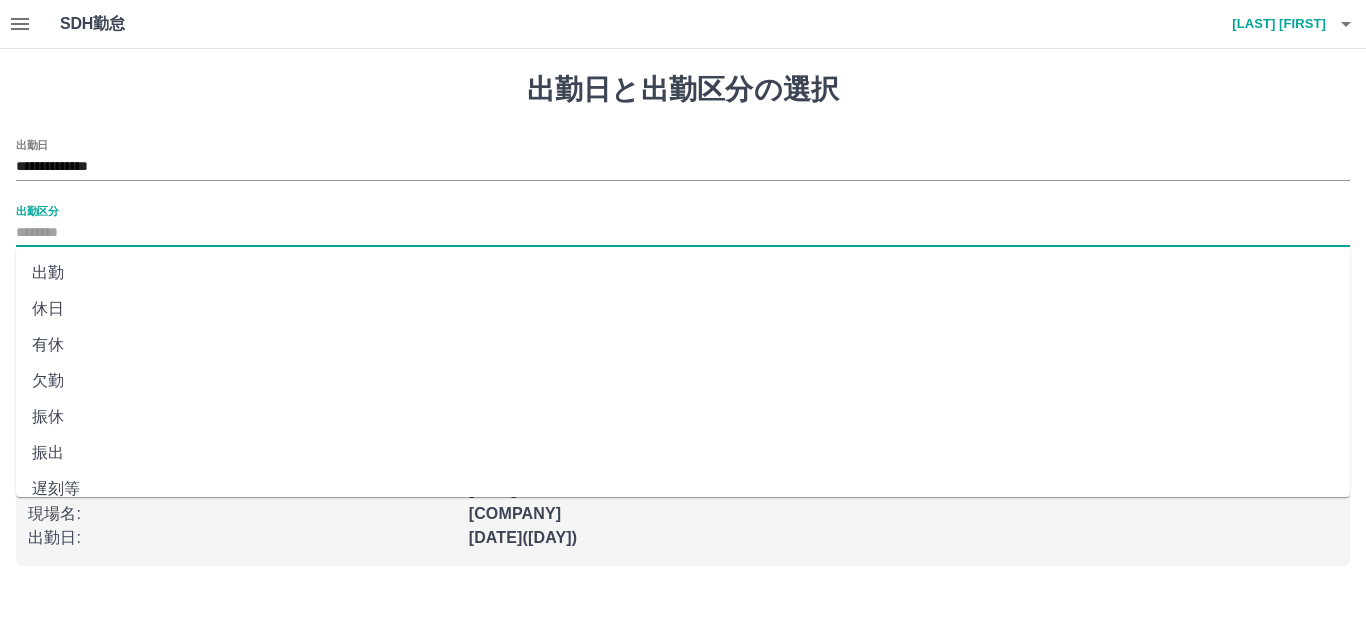 click on "出勤" at bounding box center (683, 273) 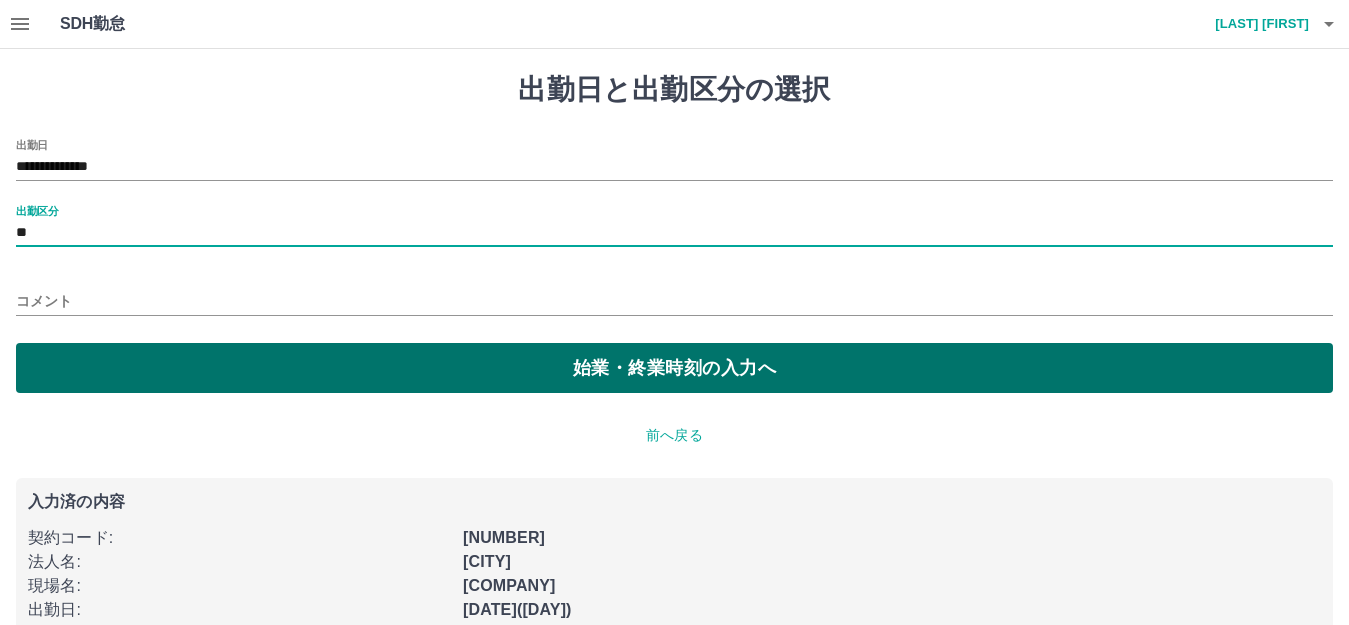 click on "始業・終業時刻の入力へ" at bounding box center (674, 368) 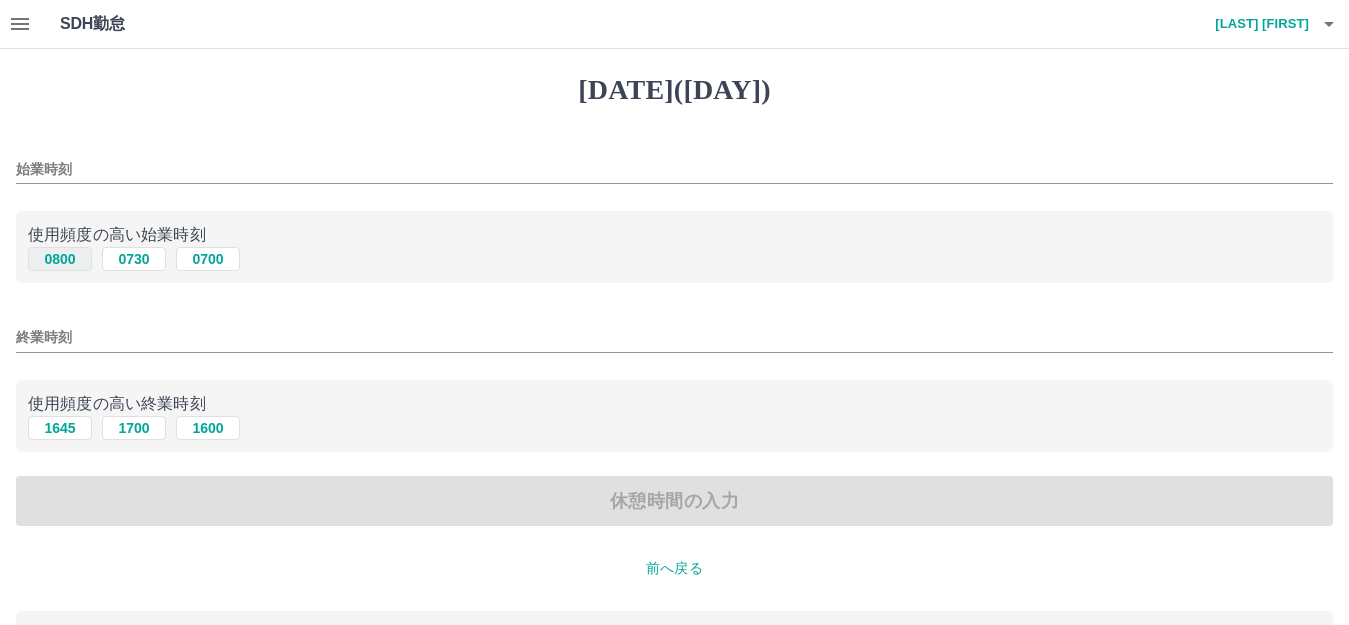 click on "0800" at bounding box center (60, 259) 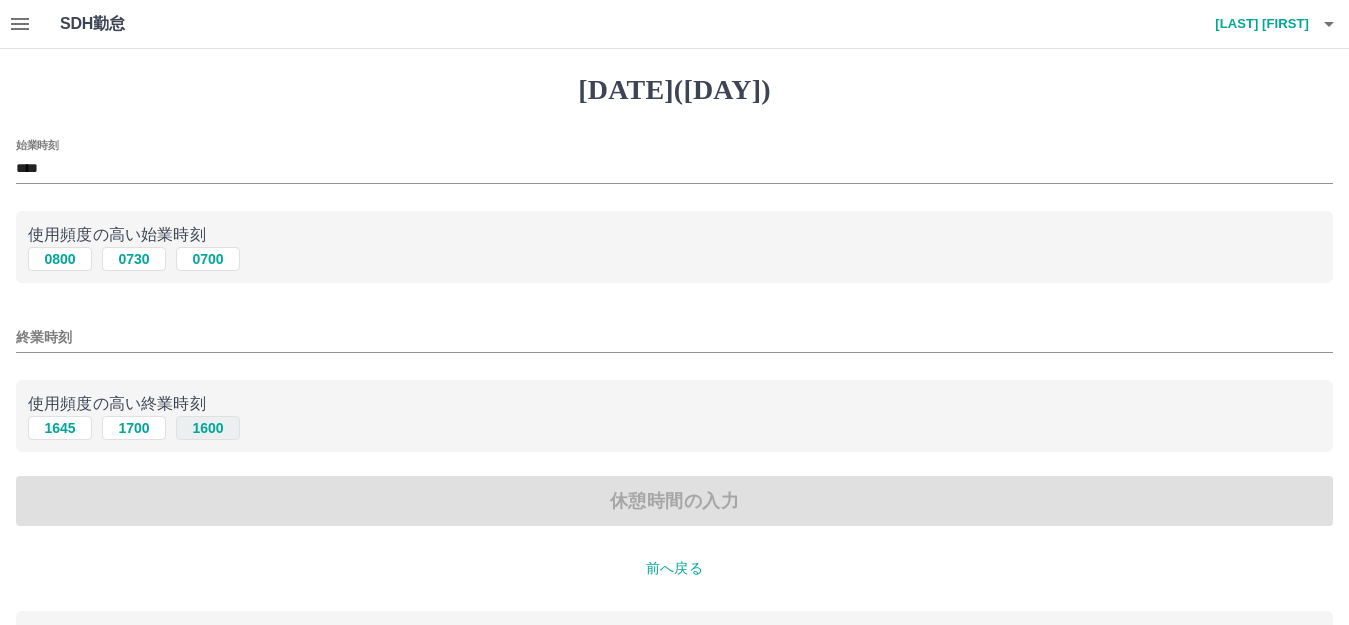 click on "1600" at bounding box center [208, 259] 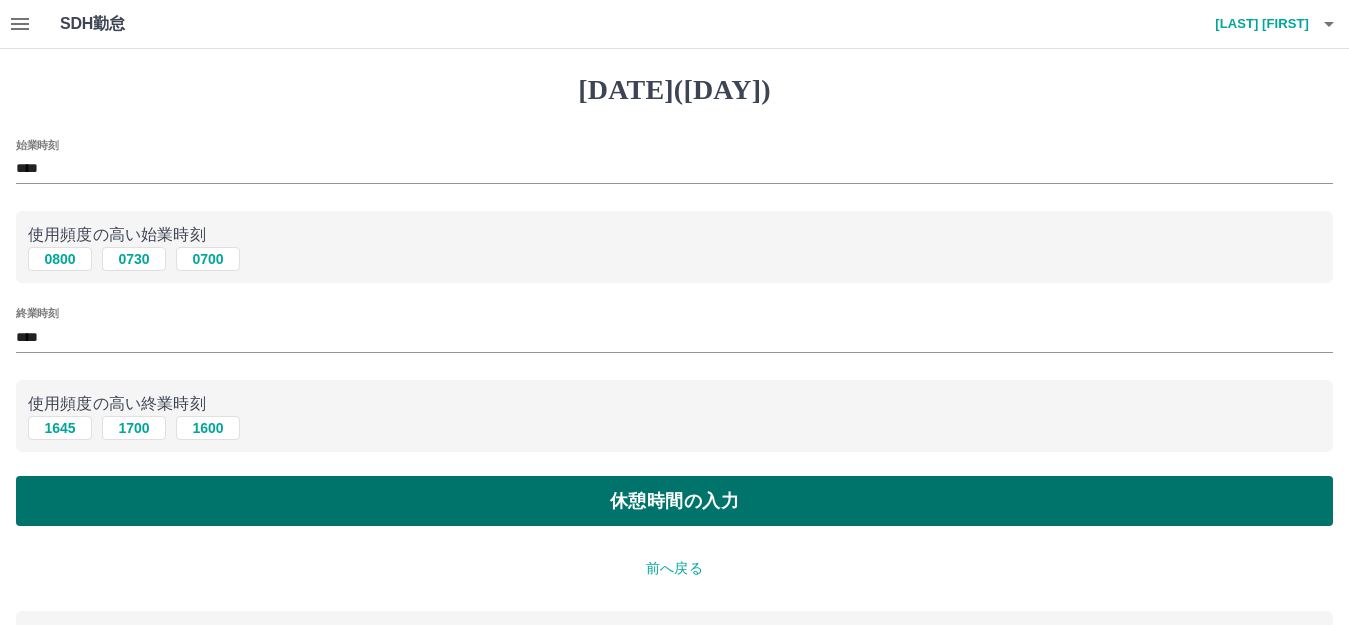 click on "休憩時間の入力" at bounding box center [674, 501] 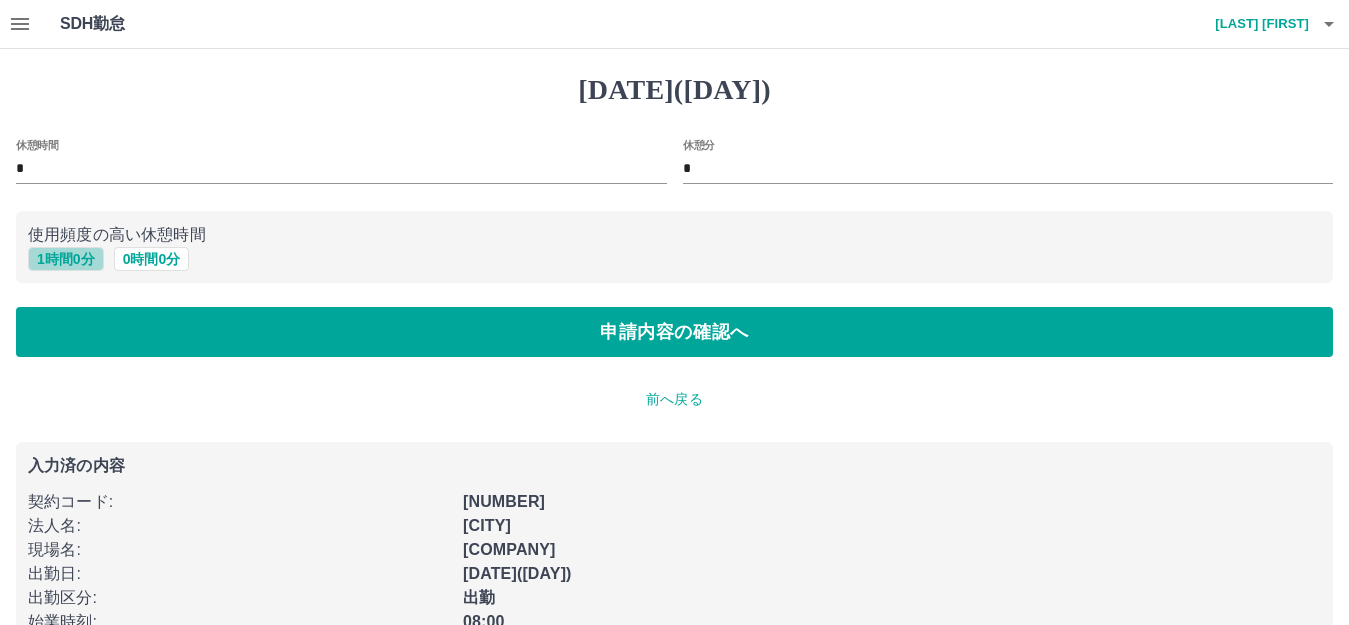 drag, startPoint x: 90, startPoint y: 261, endPoint x: 99, endPoint y: 292, distance: 32.280025 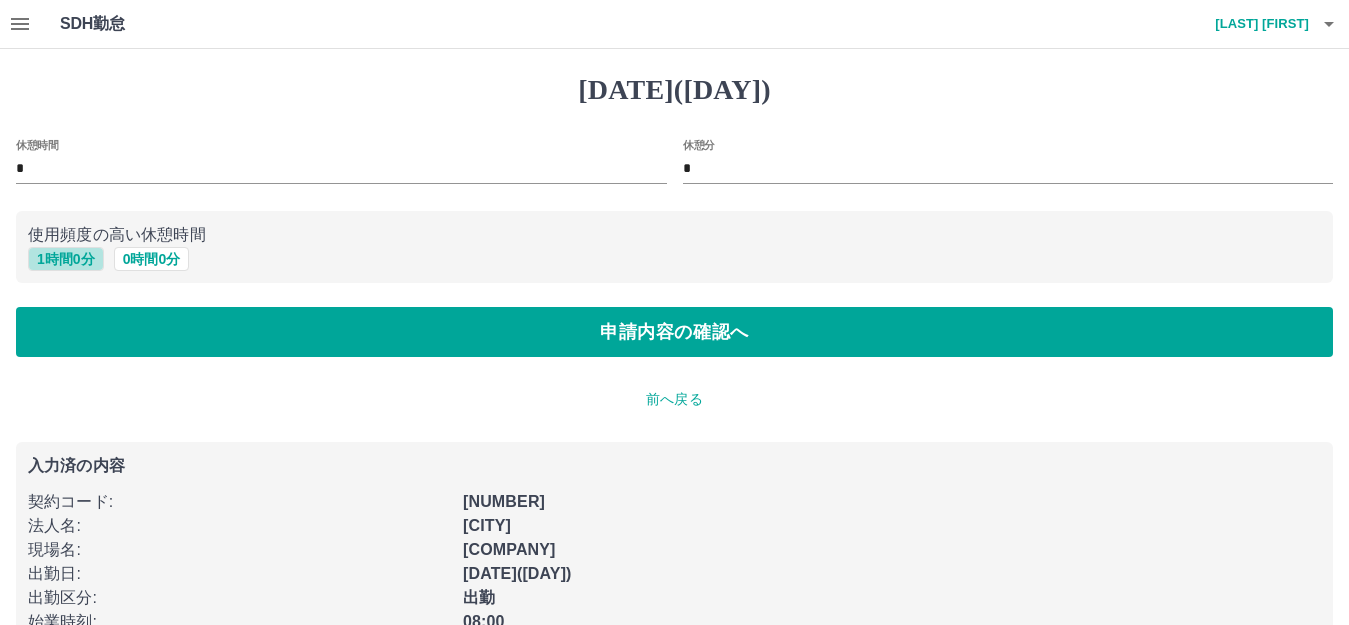 click on "1 時間 0 分" at bounding box center (66, 259) 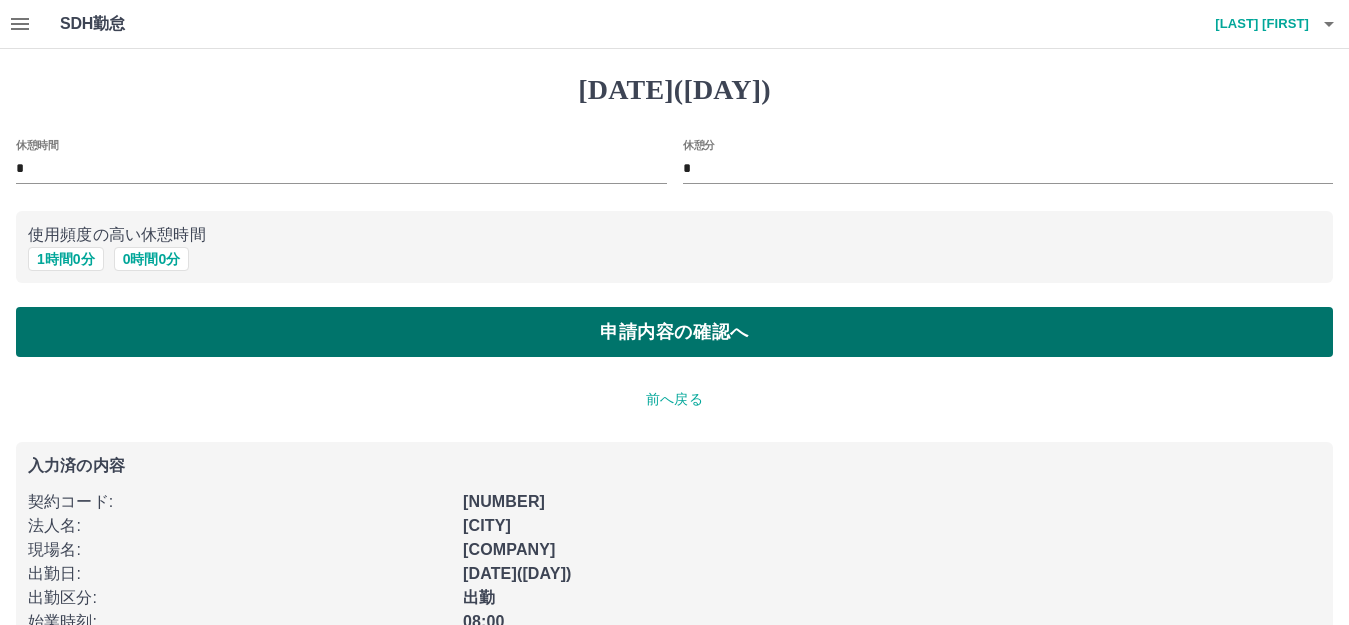 click on "申請内容の確認へ" at bounding box center [674, 332] 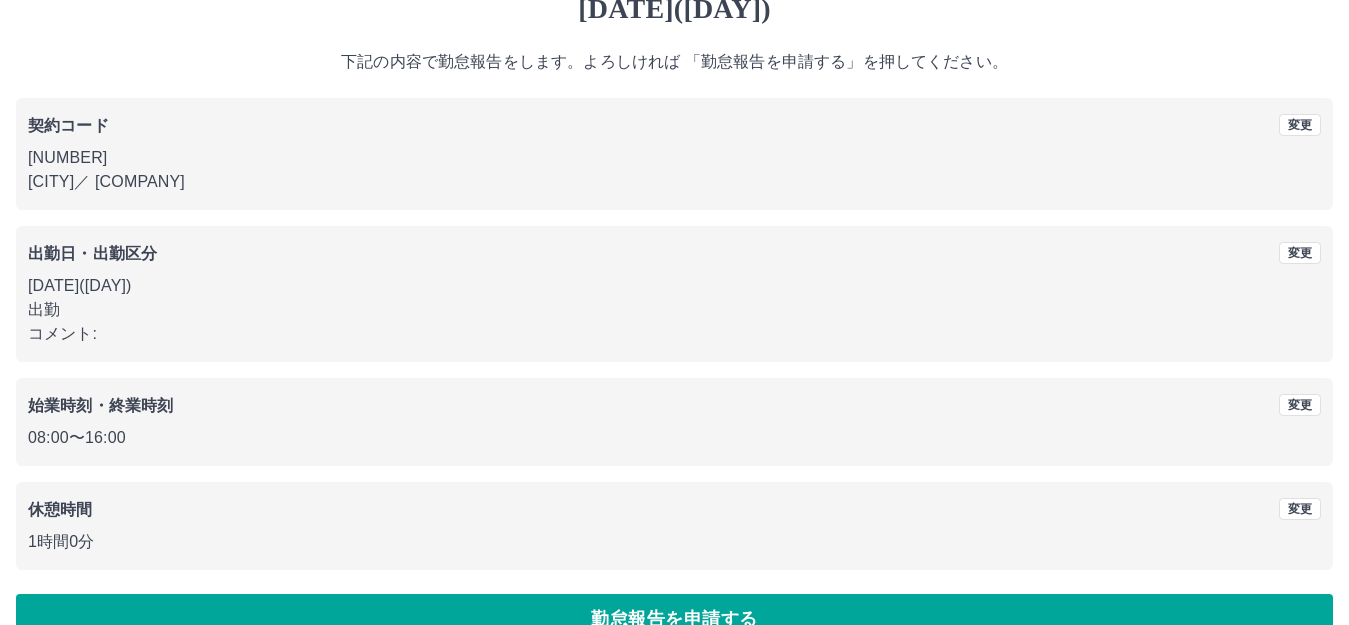 scroll, scrollTop: 124, scrollLeft: 0, axis: vertical 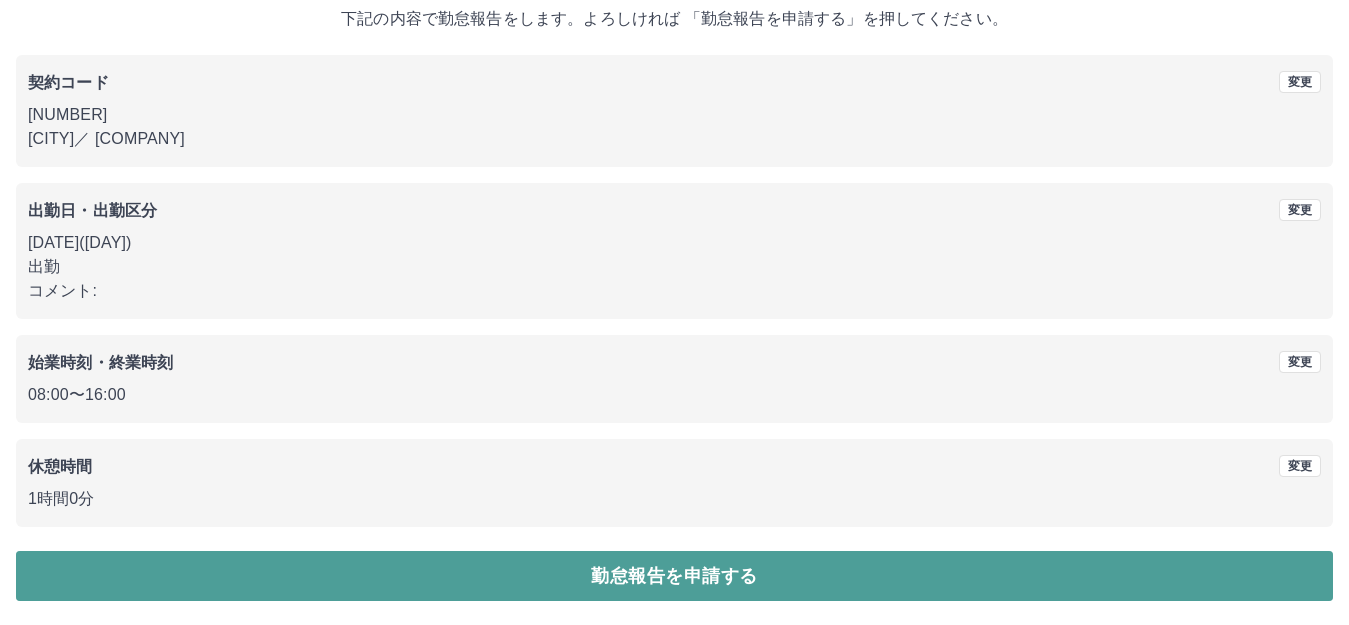 click on "勤怠報告を申請する" at bounding box center (674, 576) 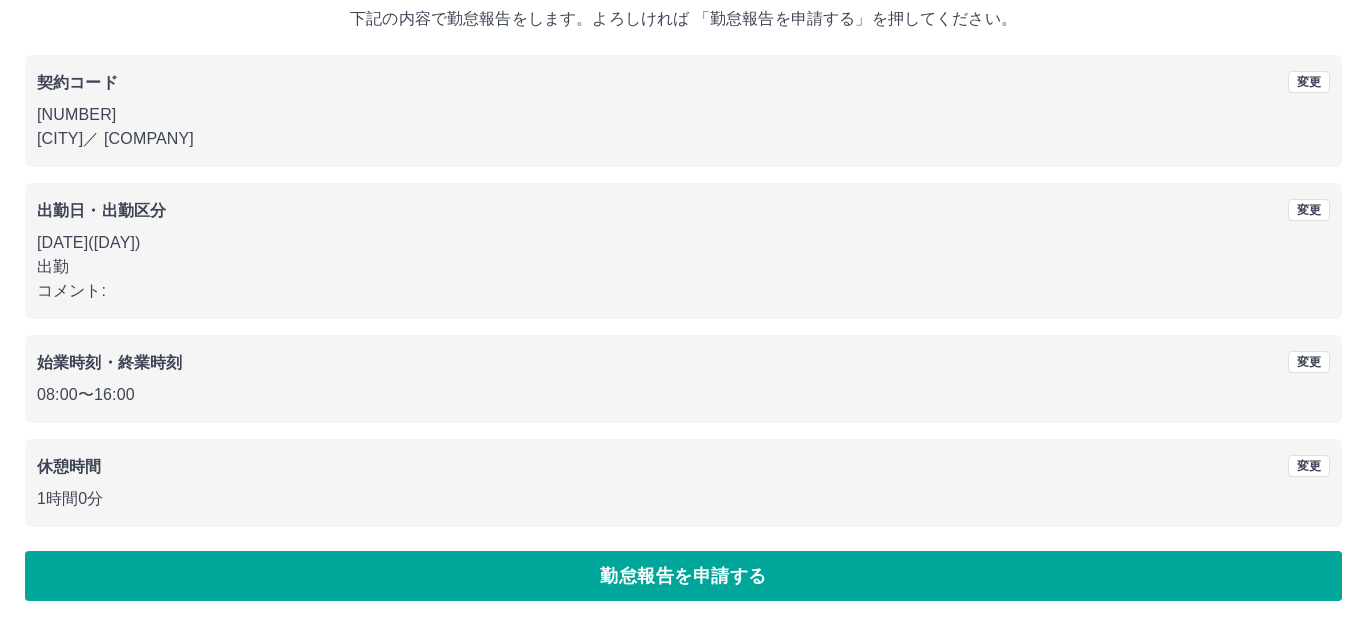 scroll, scrollTop: 0, scrollLeft: 0, axis: both 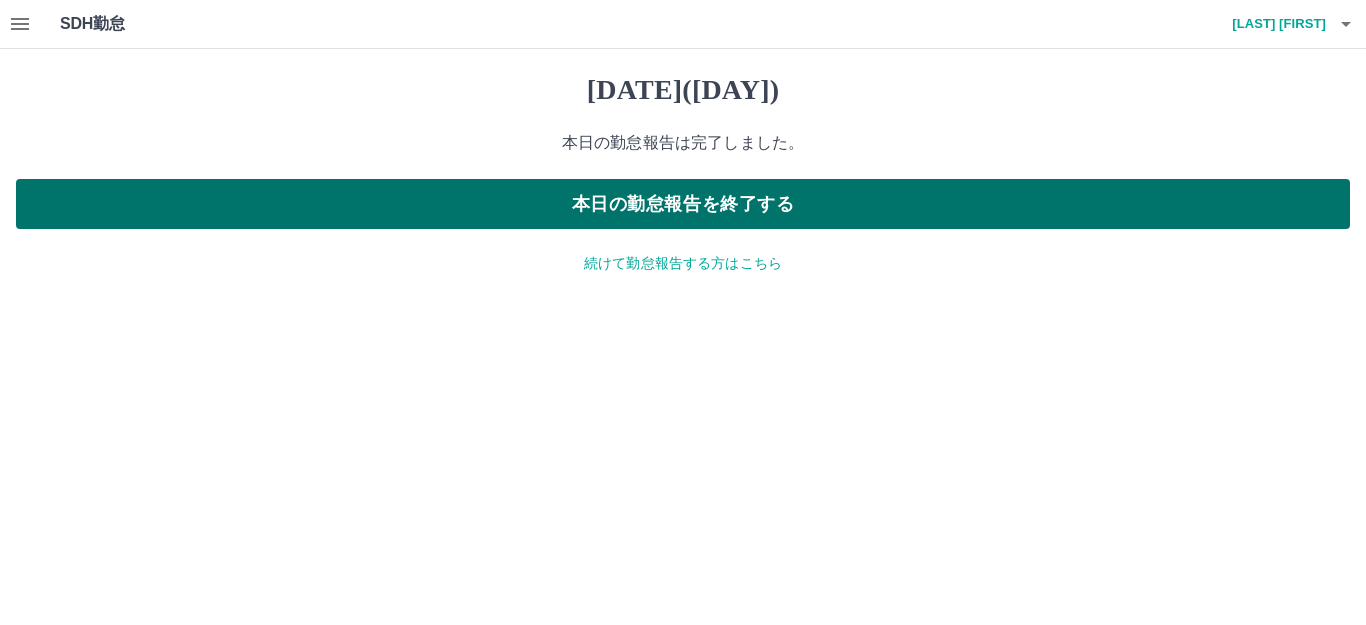 click on "本日の勤怠報告を終了する" at bounding box center (683, 204) 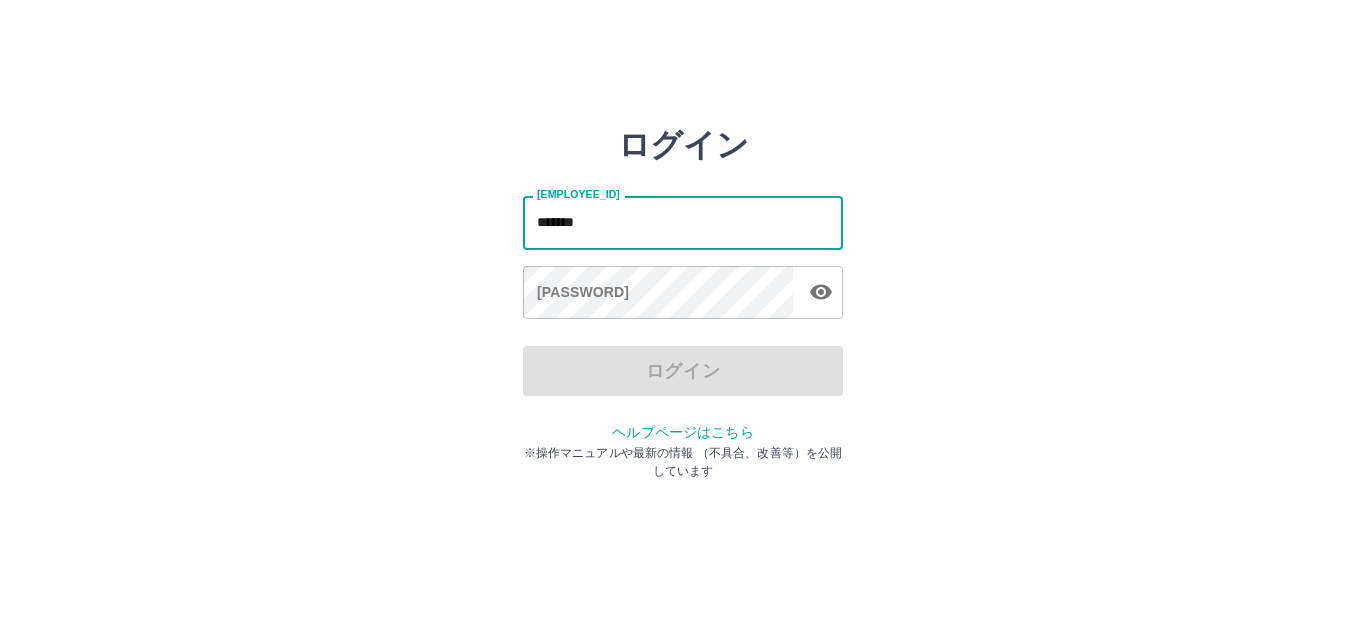 scroll, scrollTop: 0, scrollLeft: 0, axis: both 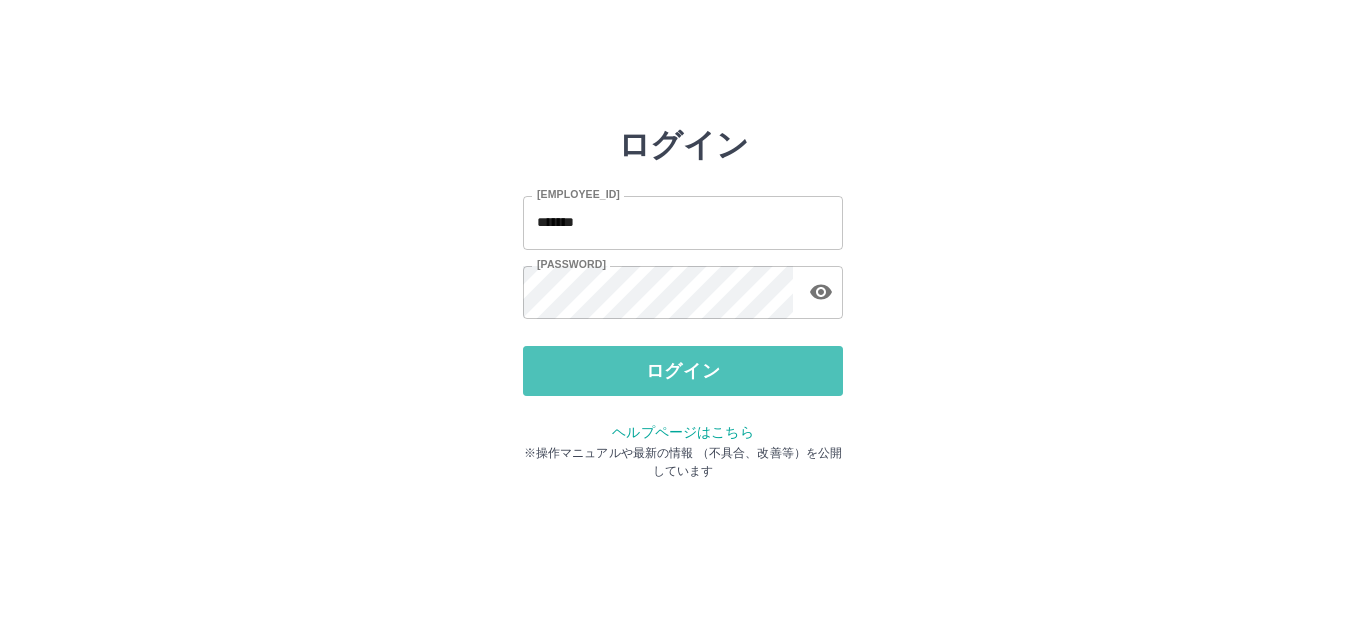 click on "ログイン" at bounding box center [683, 371] 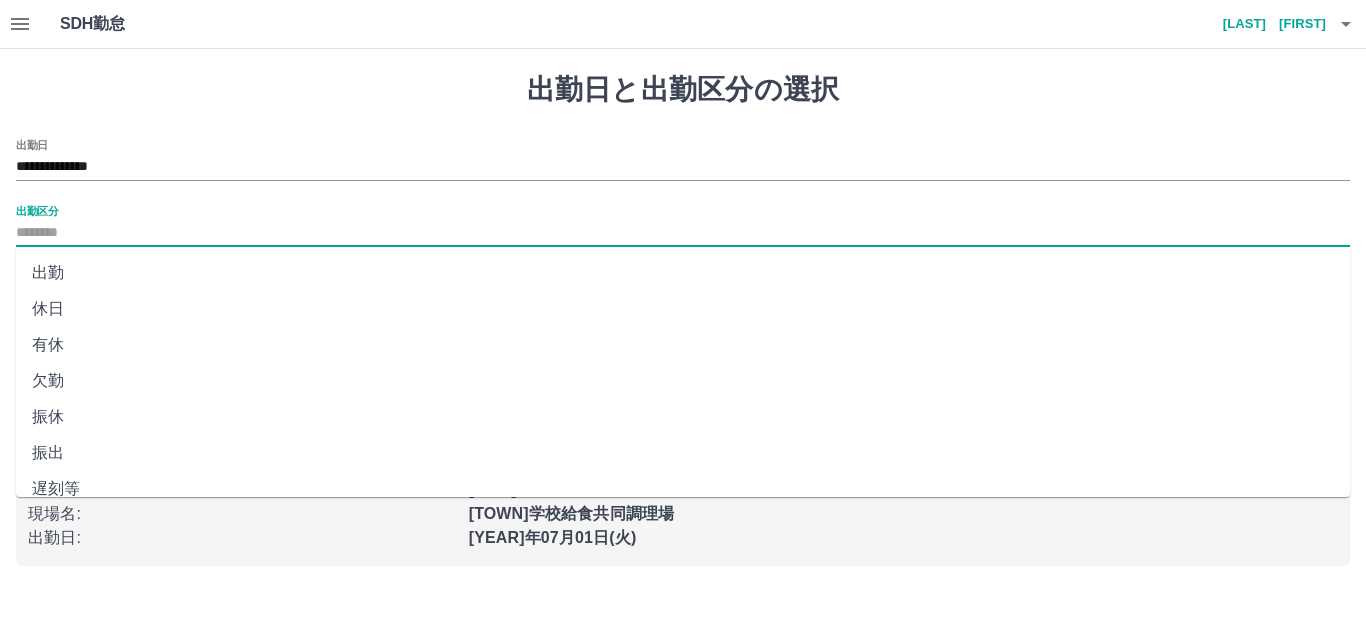 click on "出勤区分" at bounding box center [683, 233] 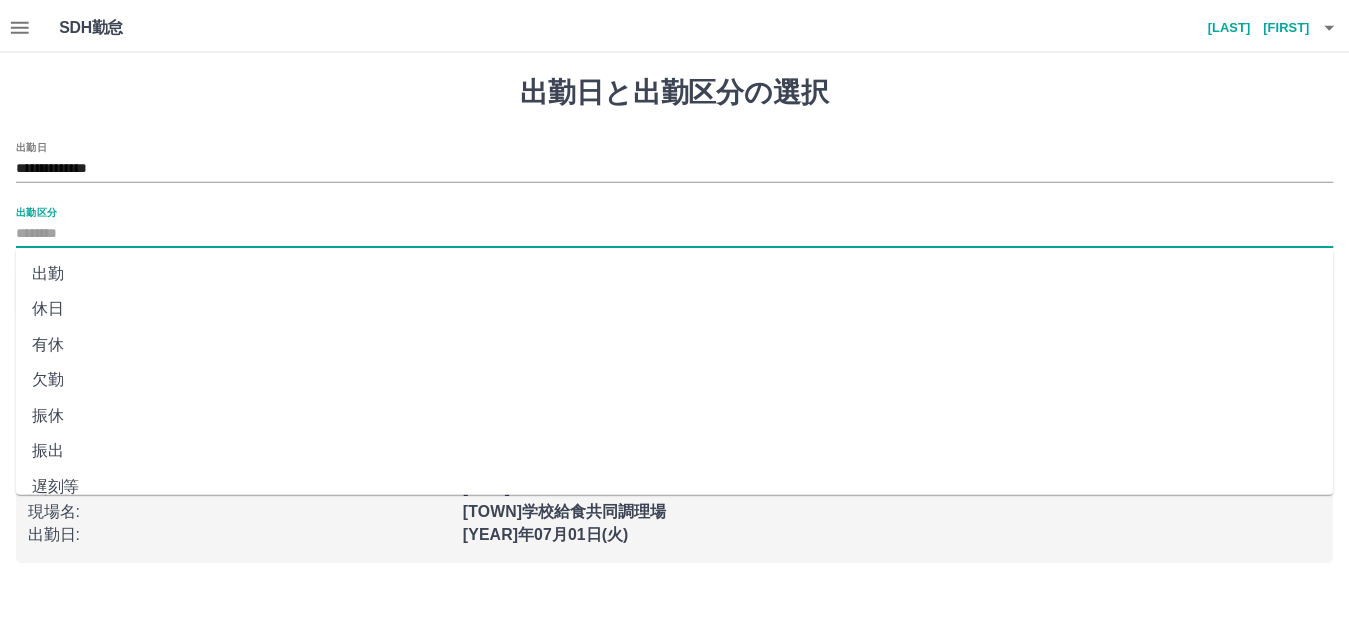 scroll, scrollTop: 0, scrollLeft: 0, axis: both 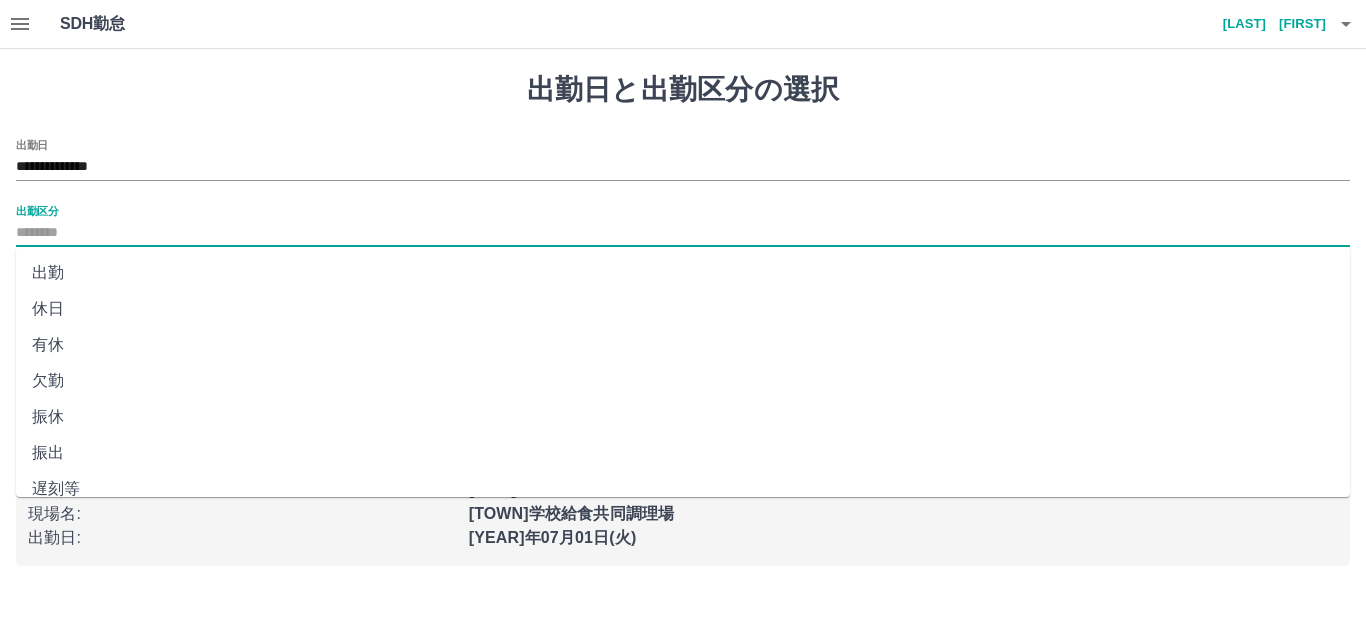 click on "出勤" at bounding box center [683, 273] 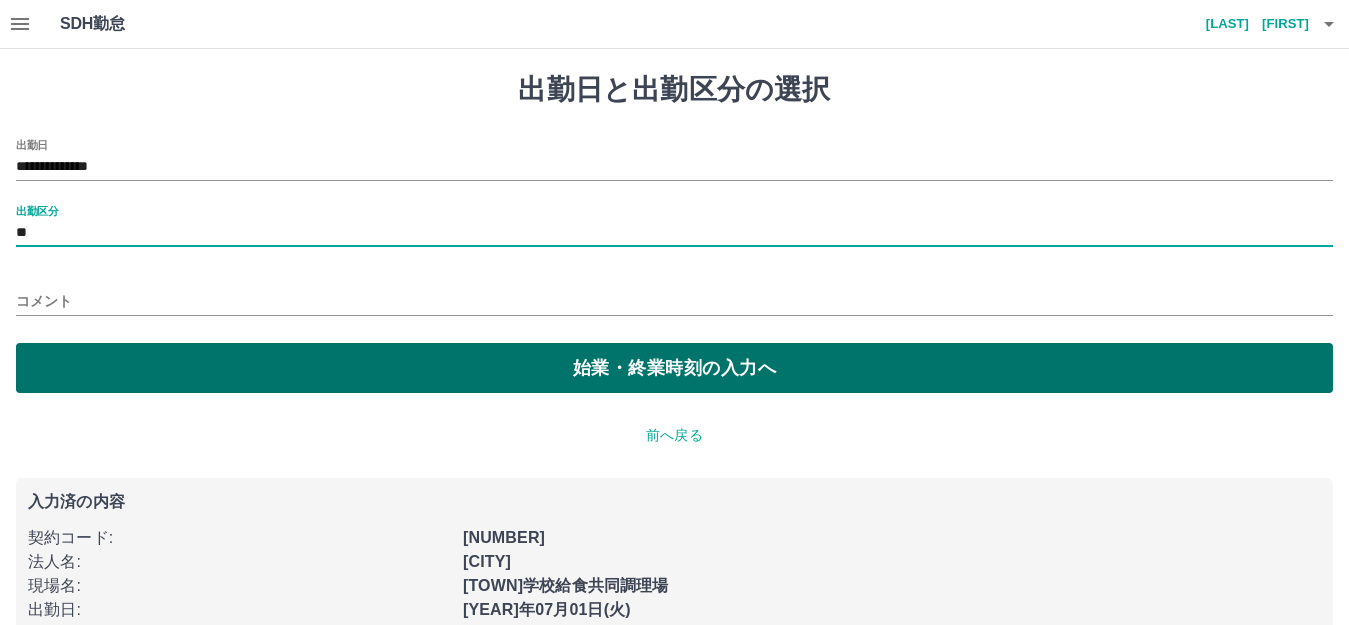 click on "始業・終業時刻の入力へ" at bounding box center [674, 368] 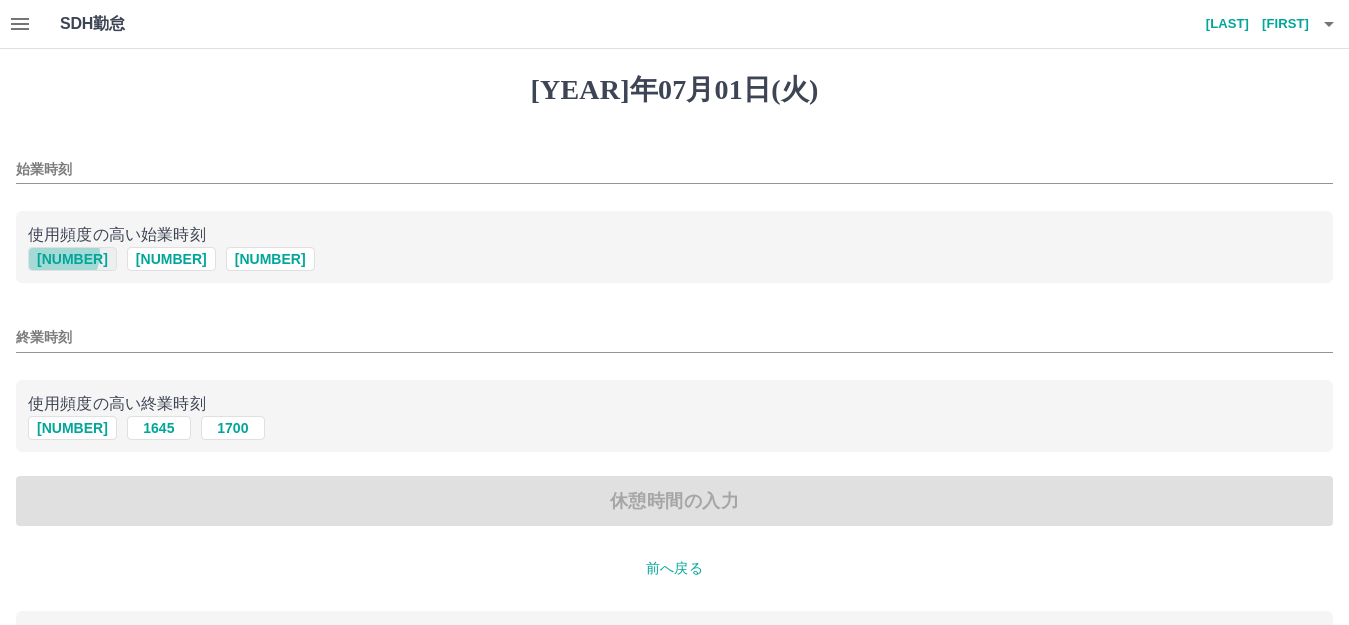 click on "0800" at bounding box center [72, 259] 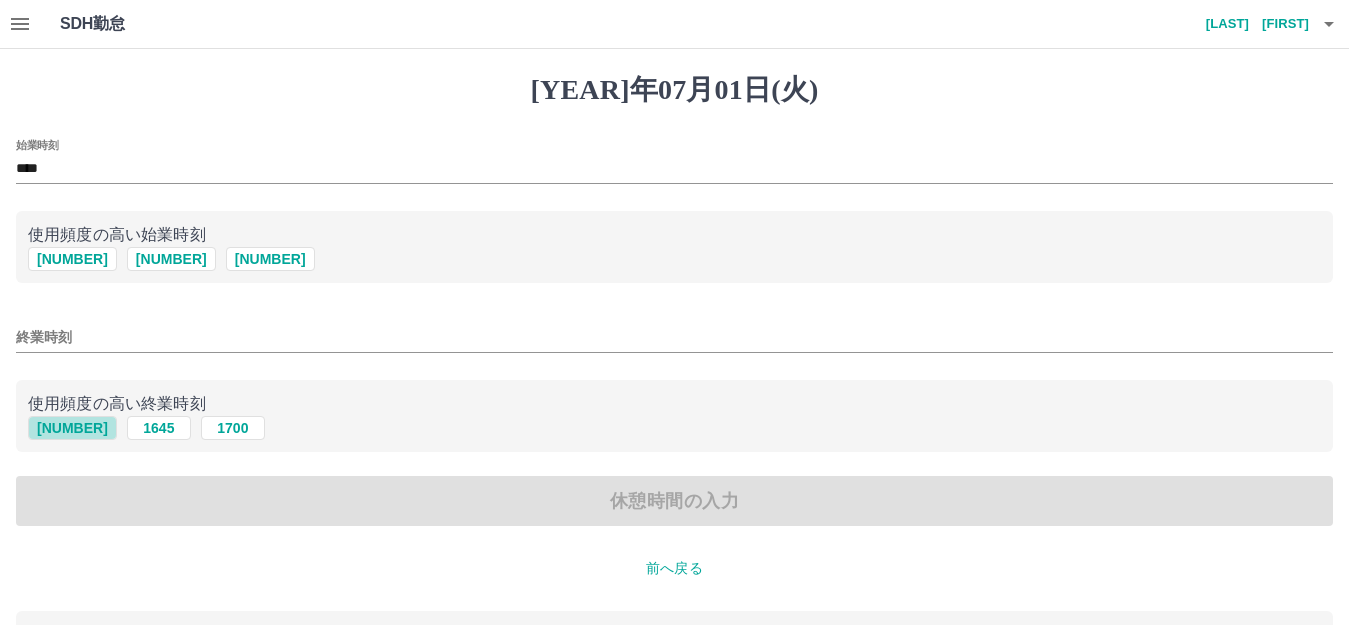 drag, startPoint x: 74, startPoint y: 430, endPoint x: 85, endPoint y: 475, distance: 46.32494 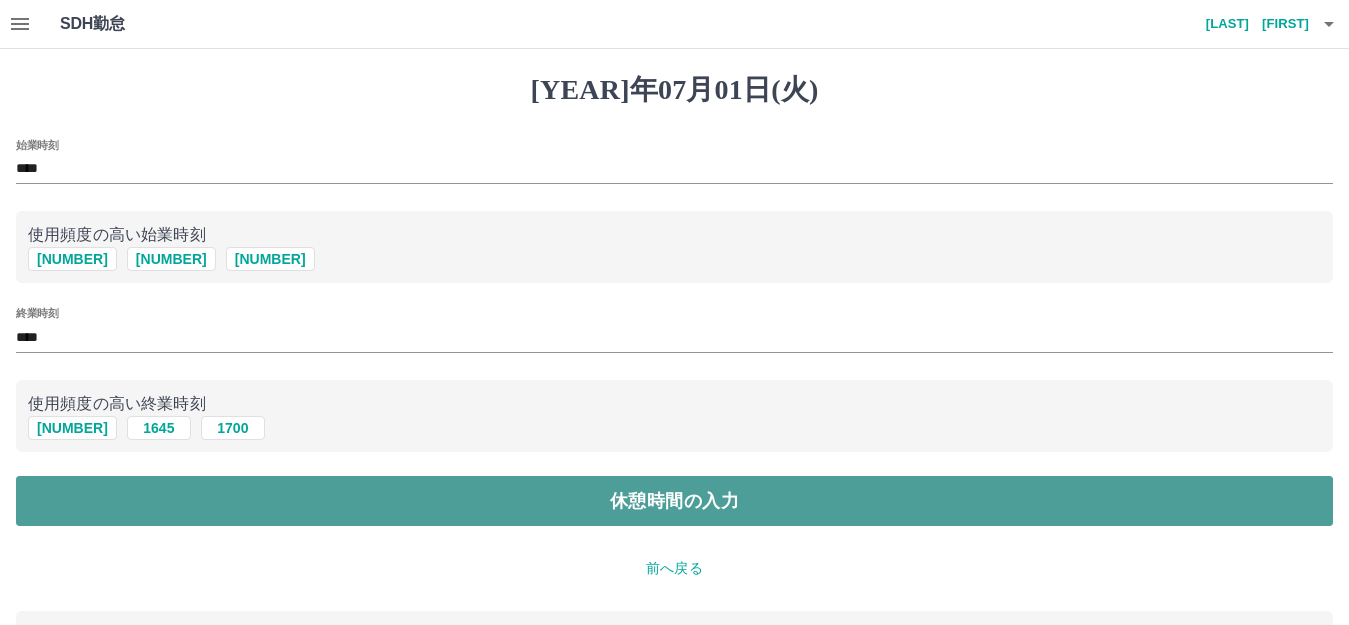 click on "休憩時間の入力" at bounding box center [674, 501] 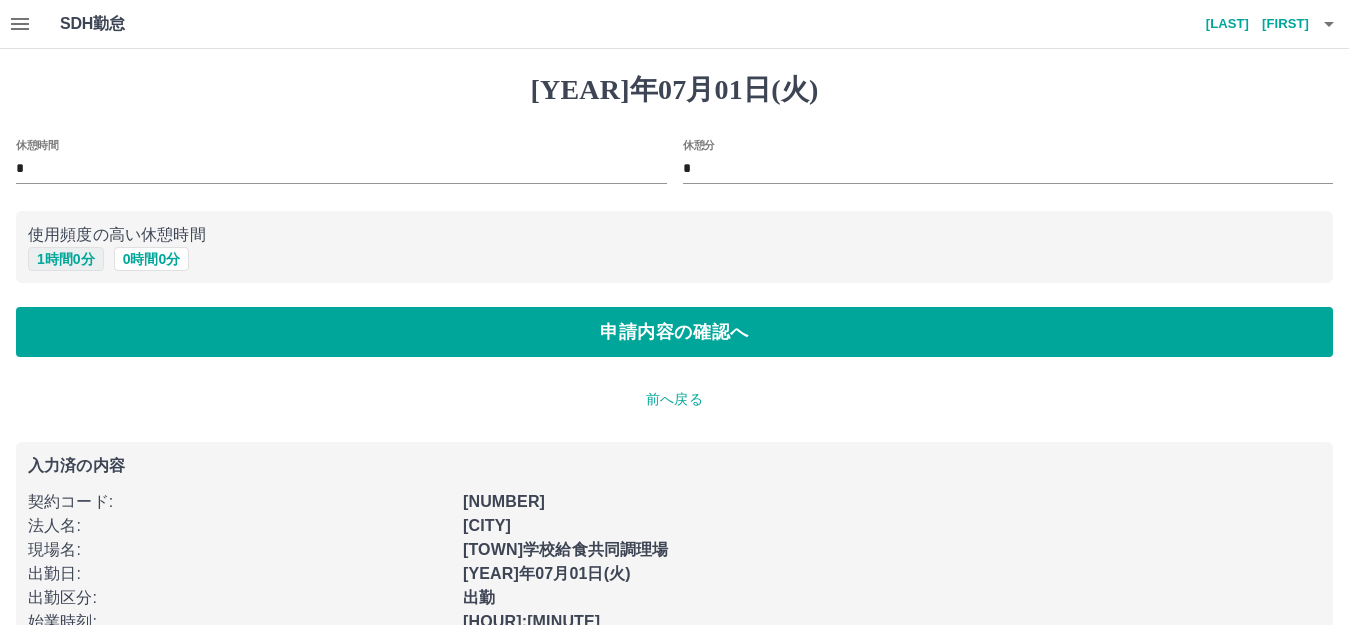 click on "1 時間 0 分" at bounding box center (66, 259) 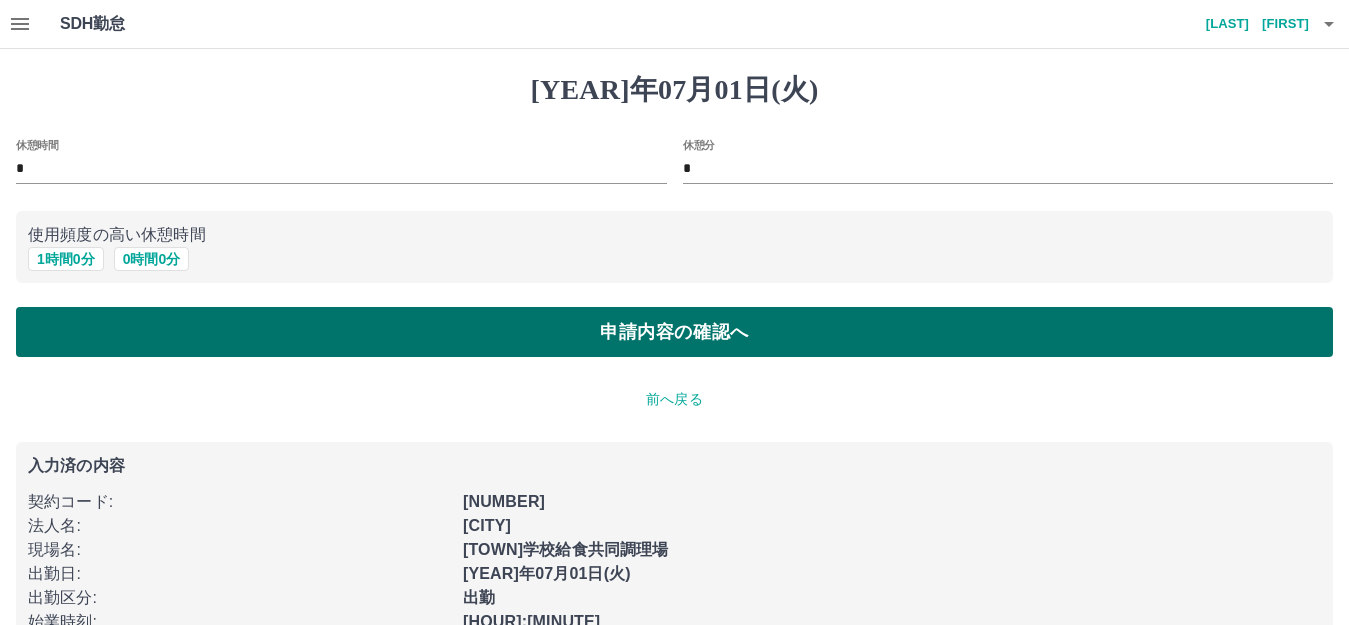 click on "申請内容の確認へ" at bounding box center [674, 332] 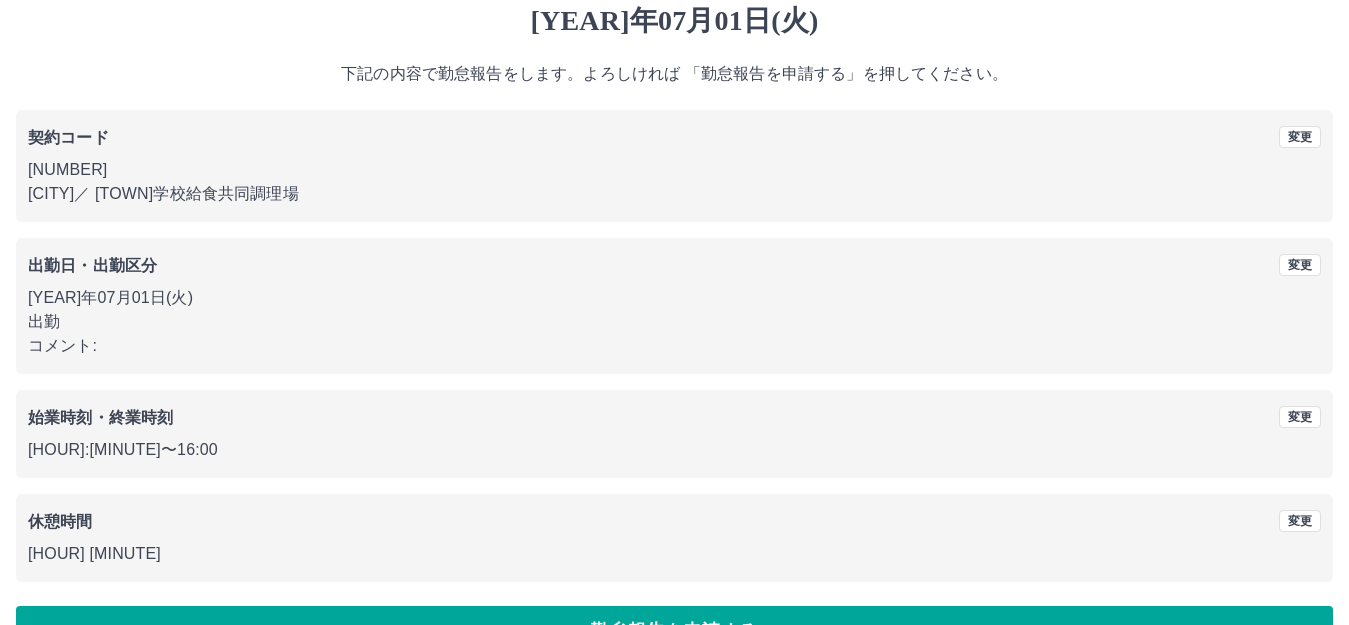 scroll, scrollTop: 124, scrollLeft: 0, axis: vertical 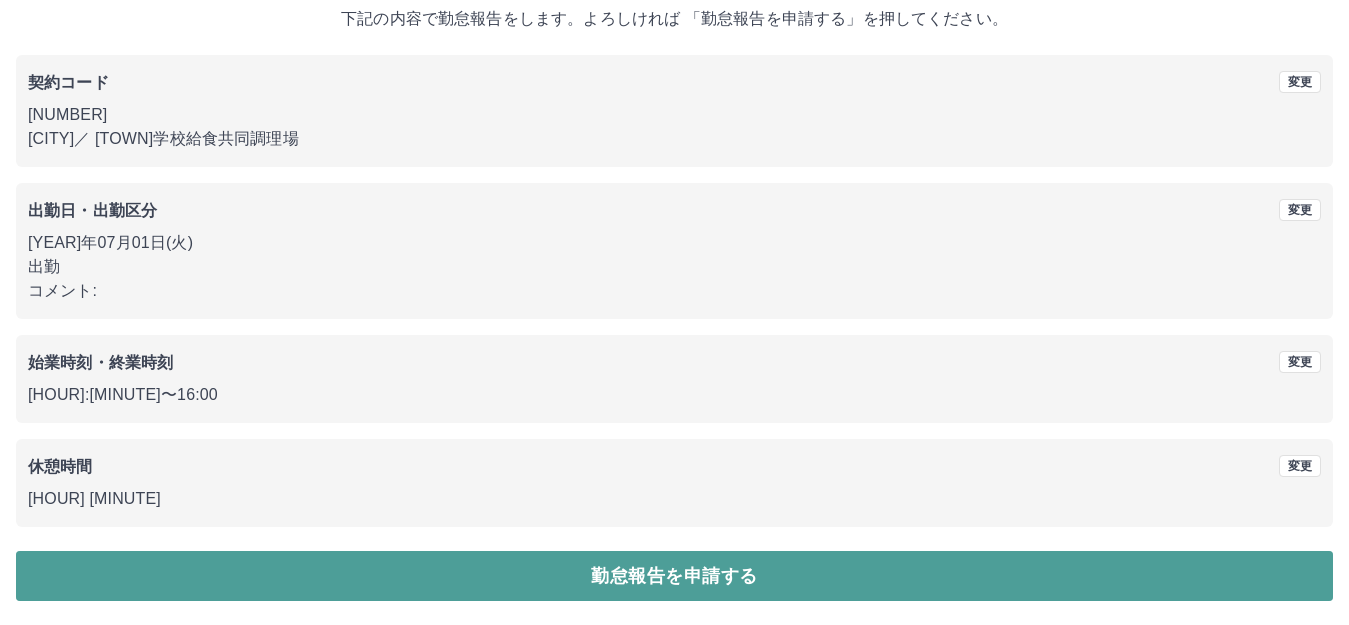 click on "勤怠報告を申請する" at bounding box center (674, 576) 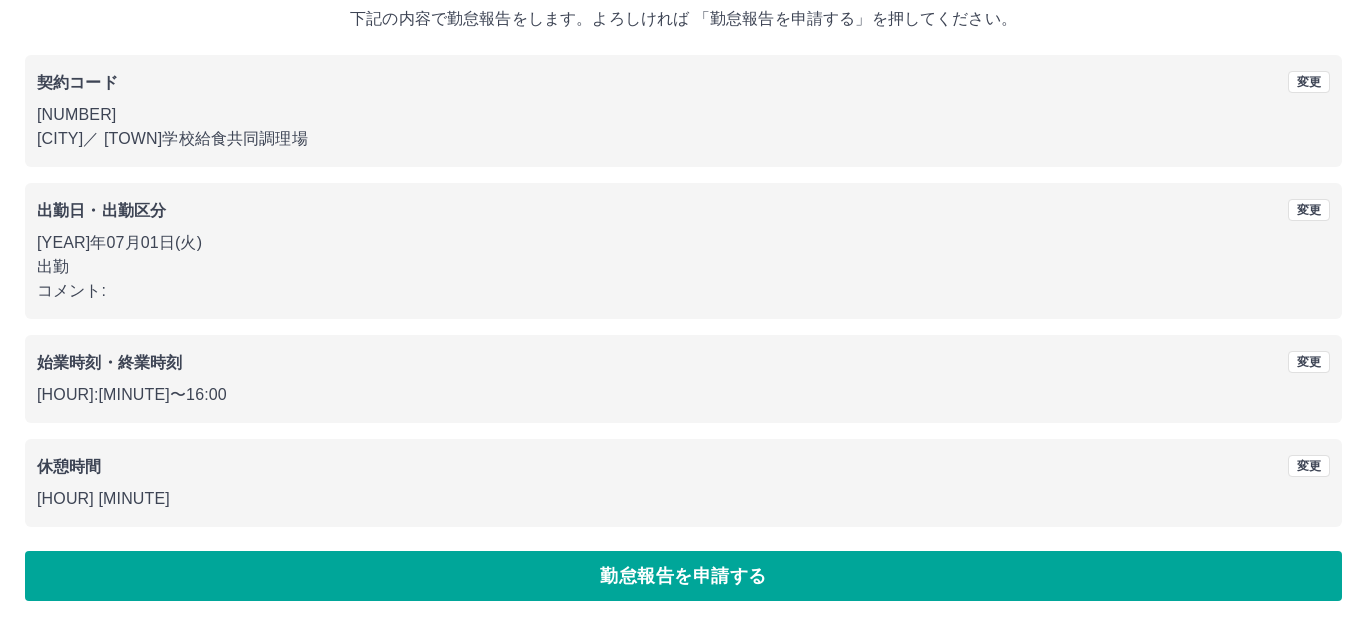scroll, scrollTop: 0, scrollLeft: 0, axis: both 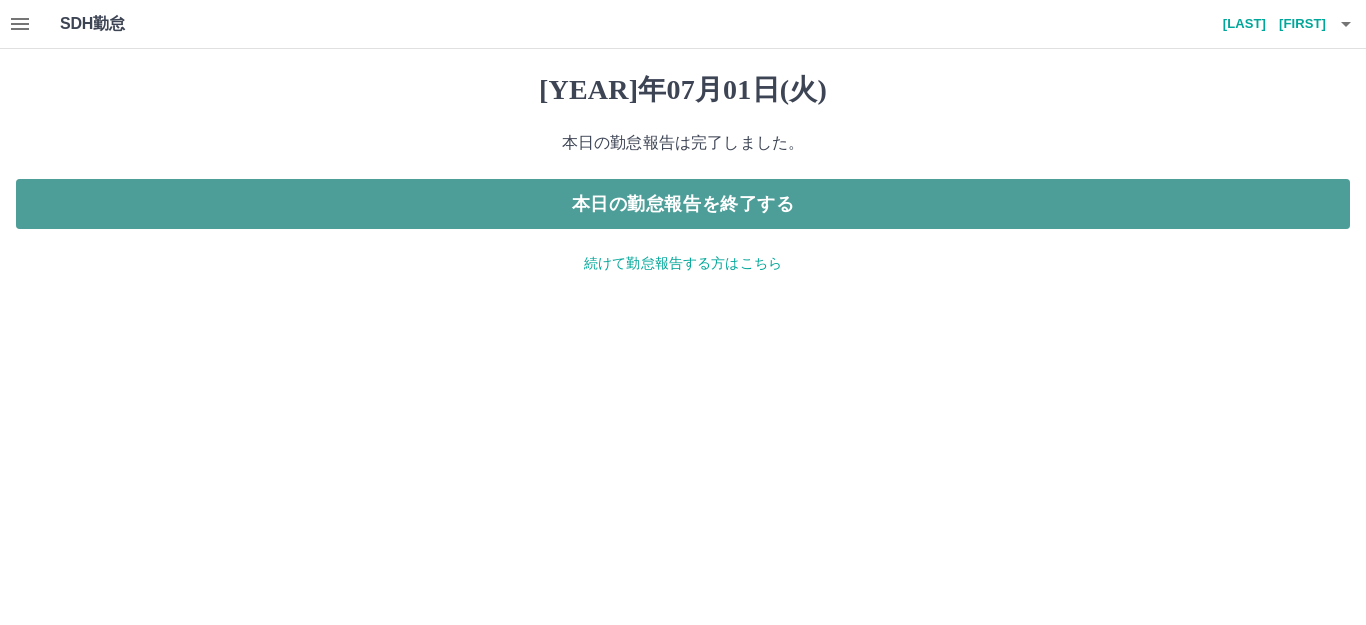 click on "本日の勤怠報告を終了する" at bounding box center (683, 204) 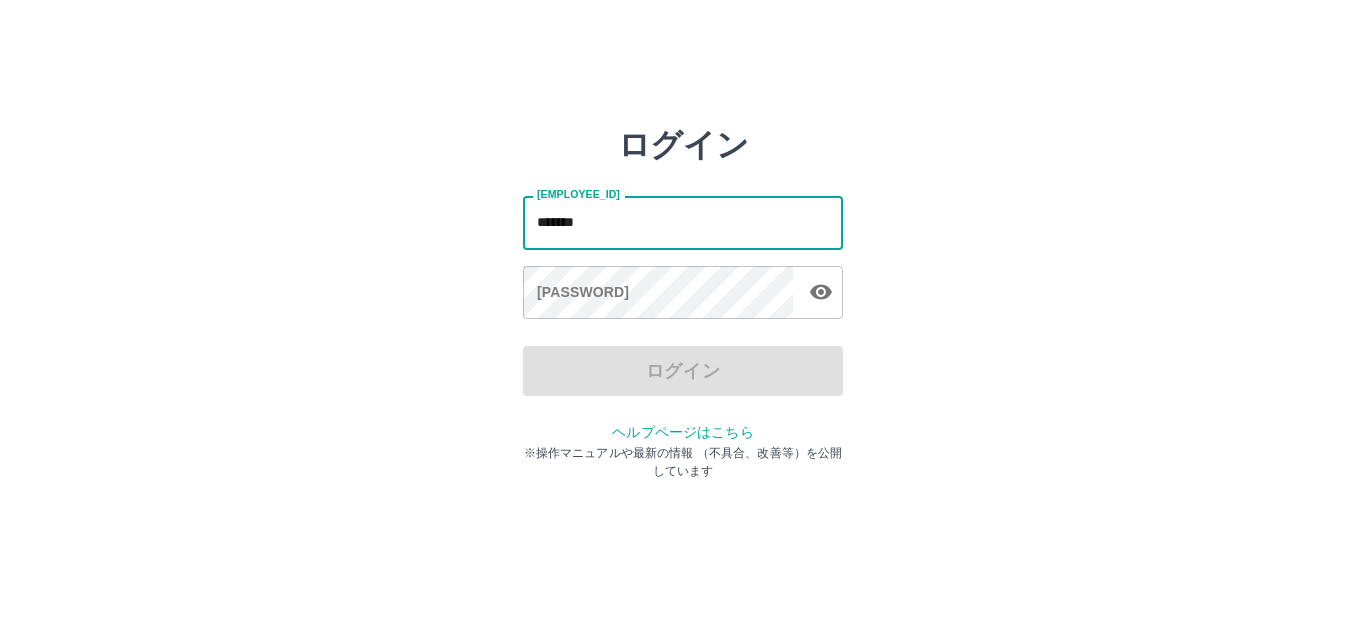 type on "*******" 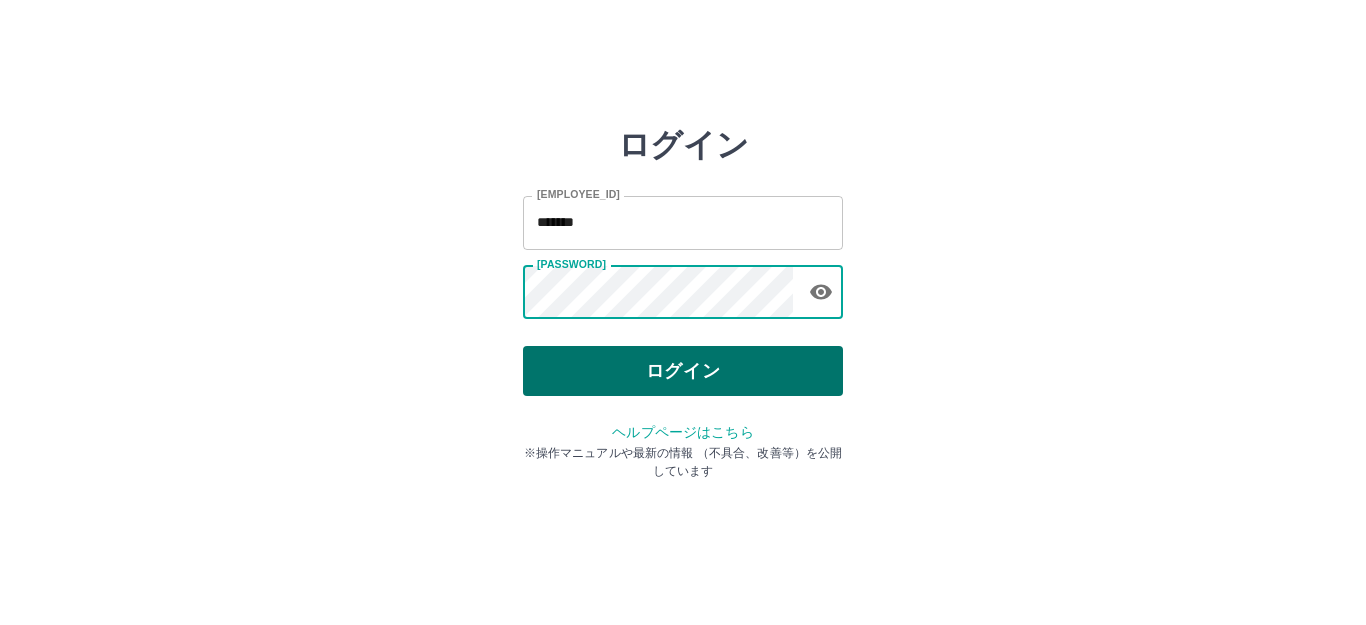 click on "ログイン" at bounding box center [683, 371] 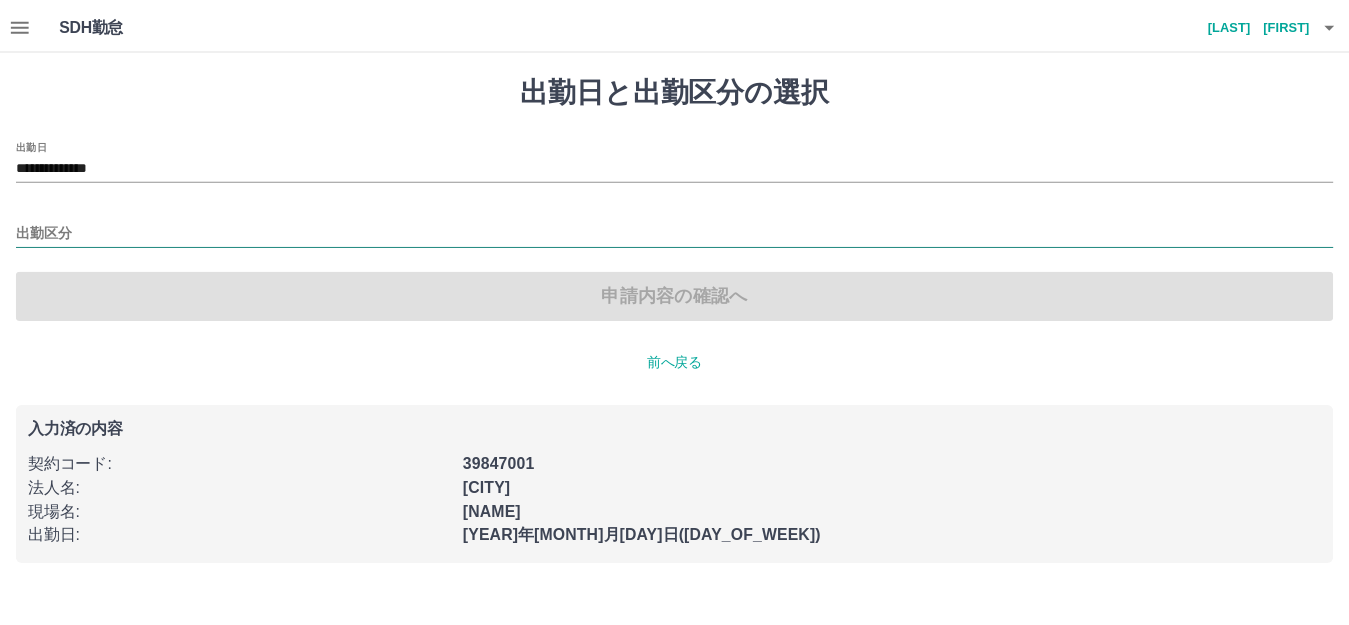 scroll, scrollTop: 0, scrollLeft: 0, axis: both 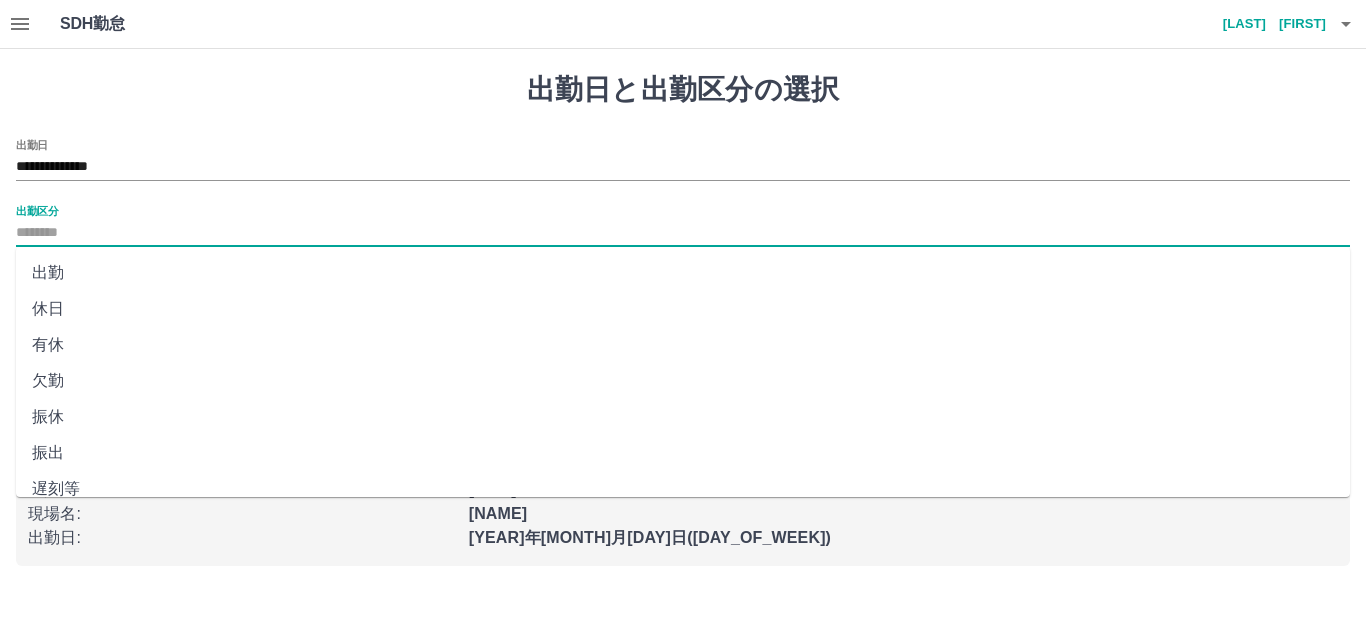 click on "出勤区分" at bounding box center [683, 233] 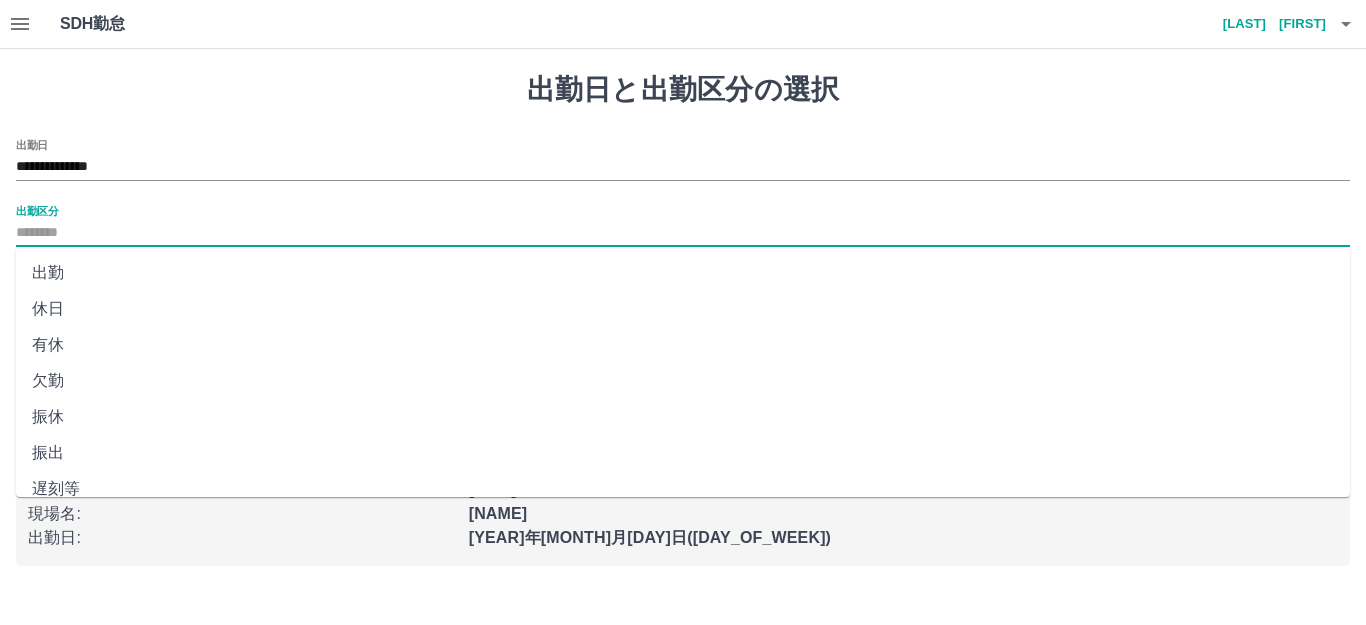 click on "出勤" at bounding box center [683, 273] 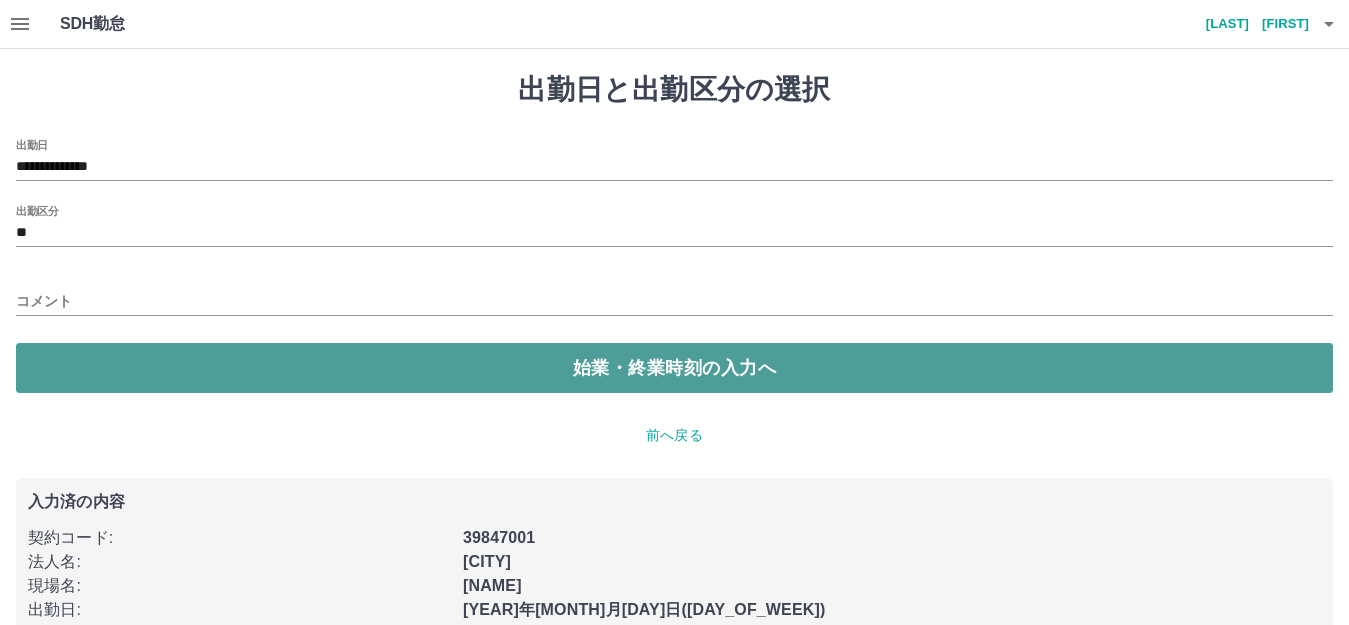 click on "始業・終業時刻の入力へ" at bounding box center [674, 368] 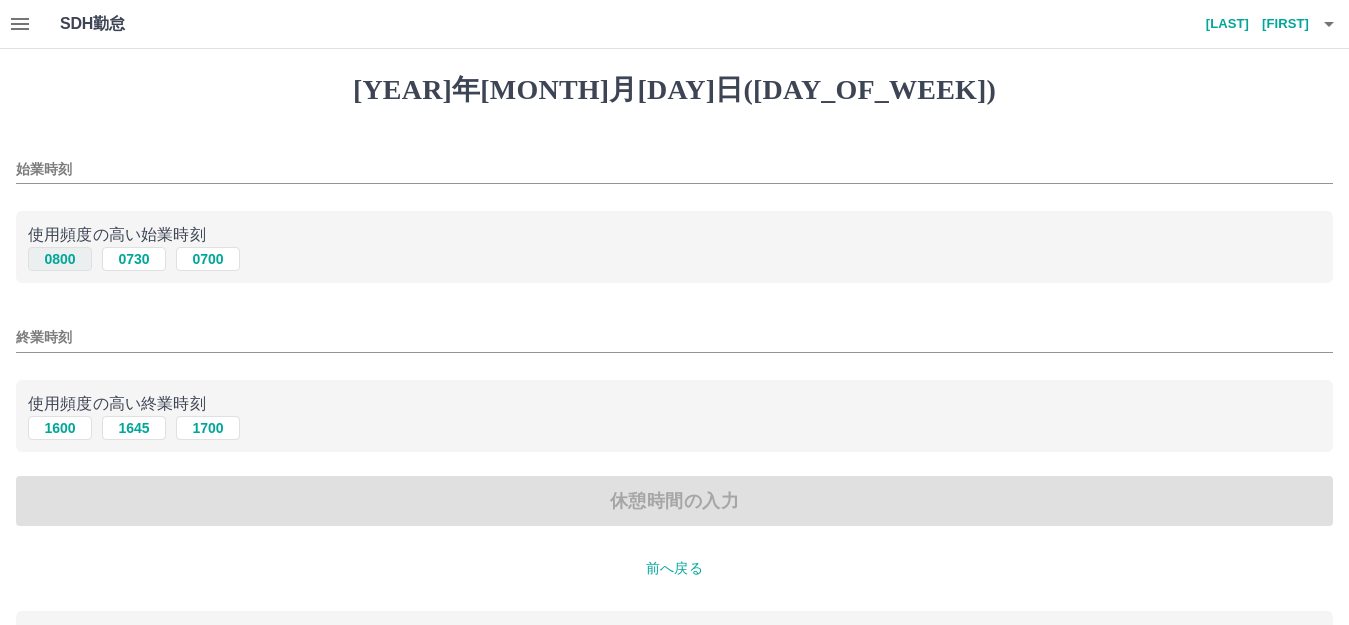click on "0800" at bounding box center (60, 259) 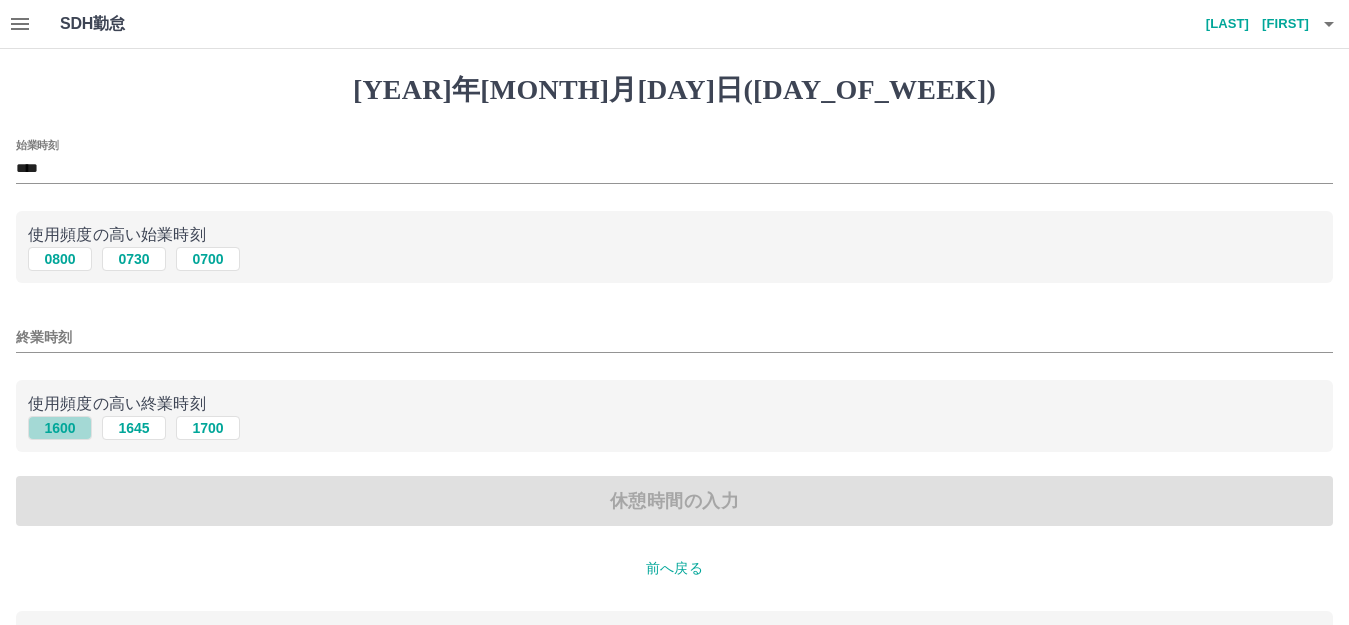 click on "1600" at bounding box center [60, 259] 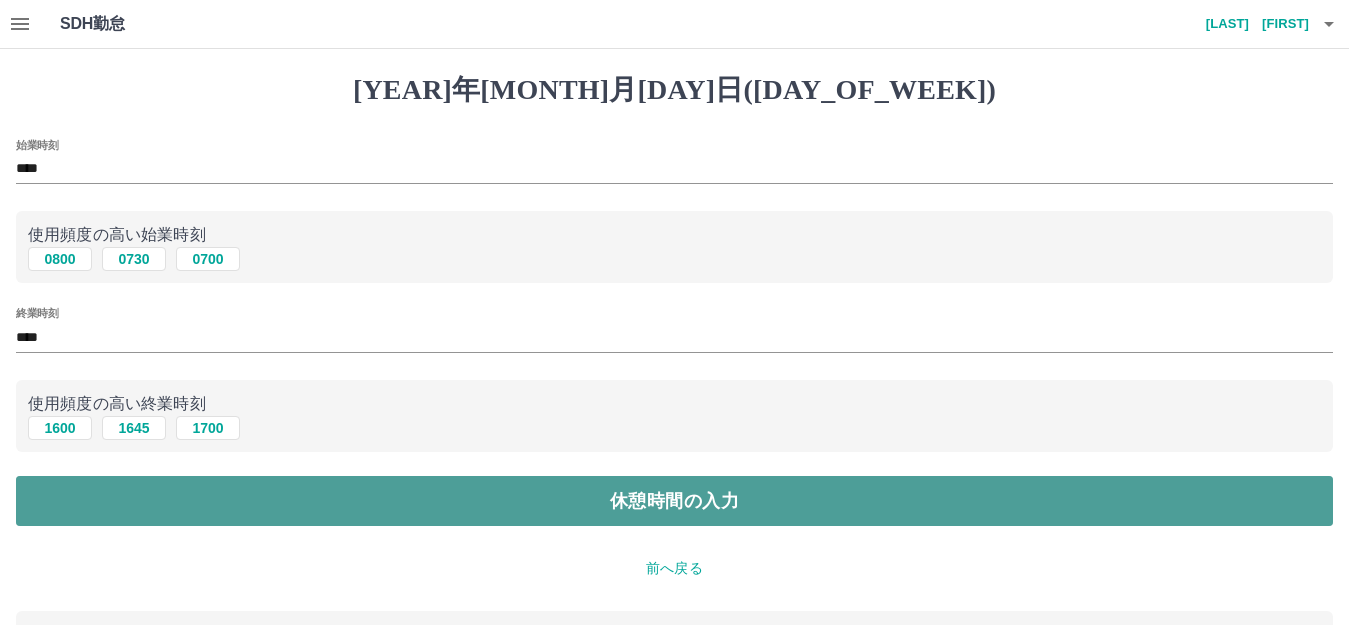 click on "休憩時間の入力" at bounding box center [674, 501] 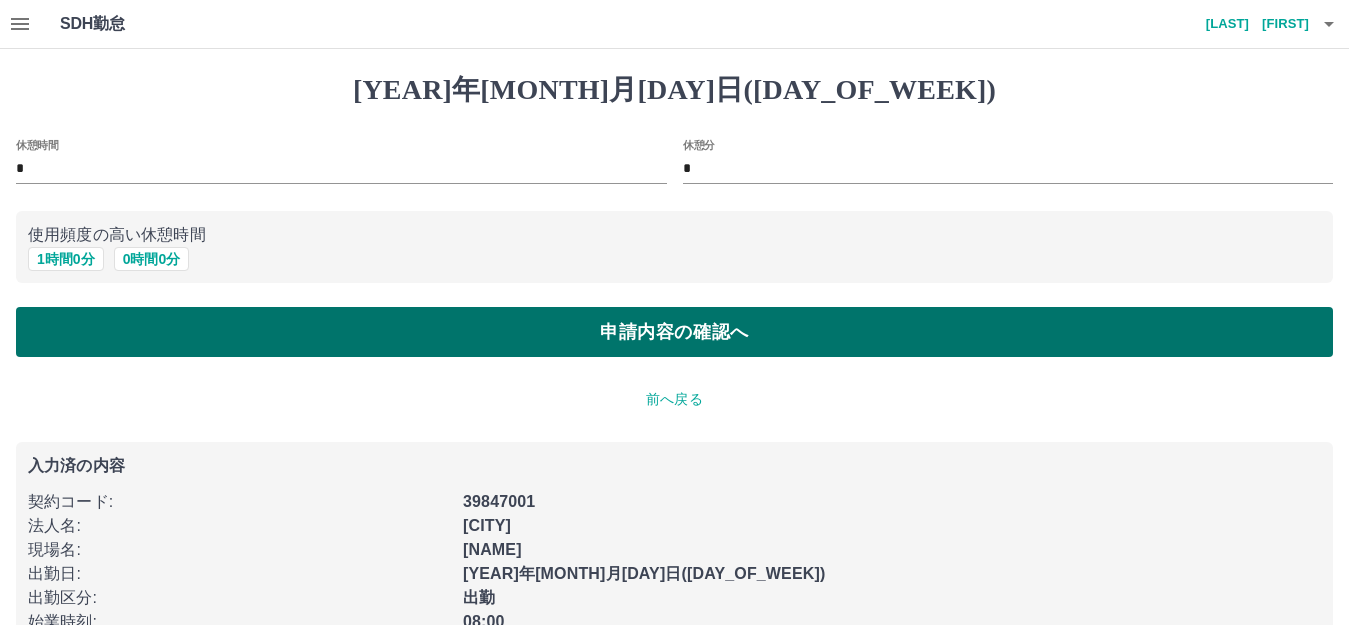 drag, startPoint x: 53, startPoint y: 264, endPoint x: 72, endPoint y: 313, distance: 52.554733 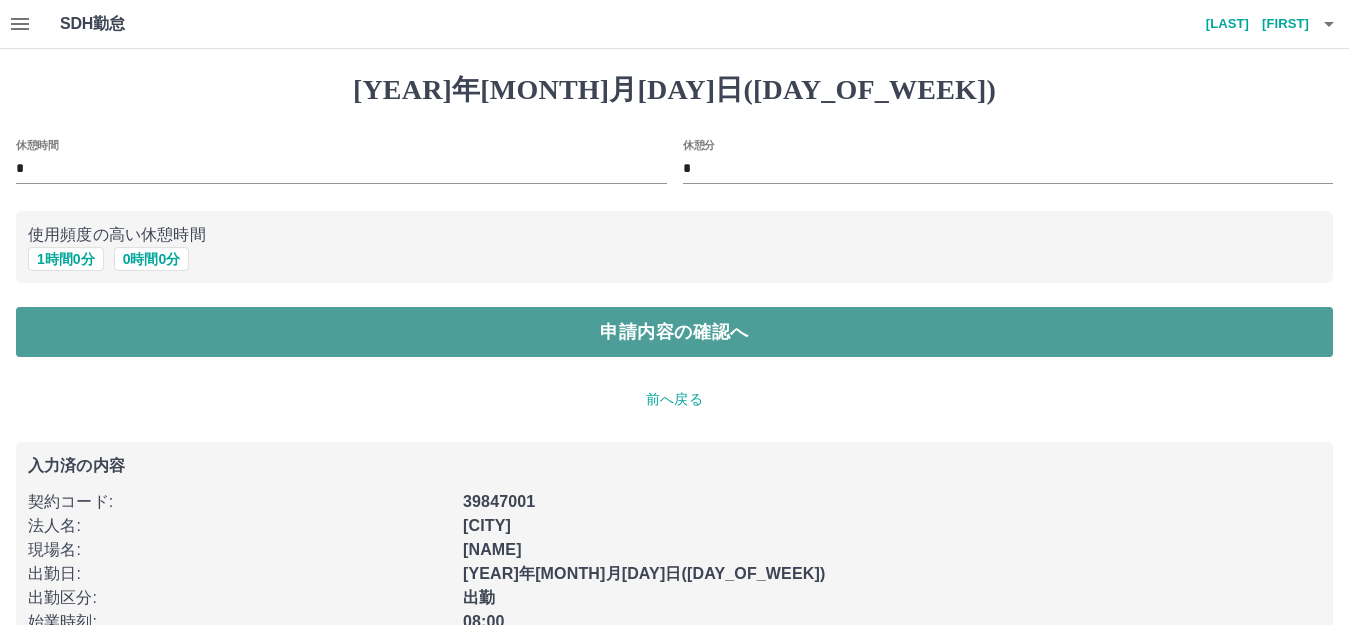 click on "申請内容の確認へ" at bounding box center (674, 332) 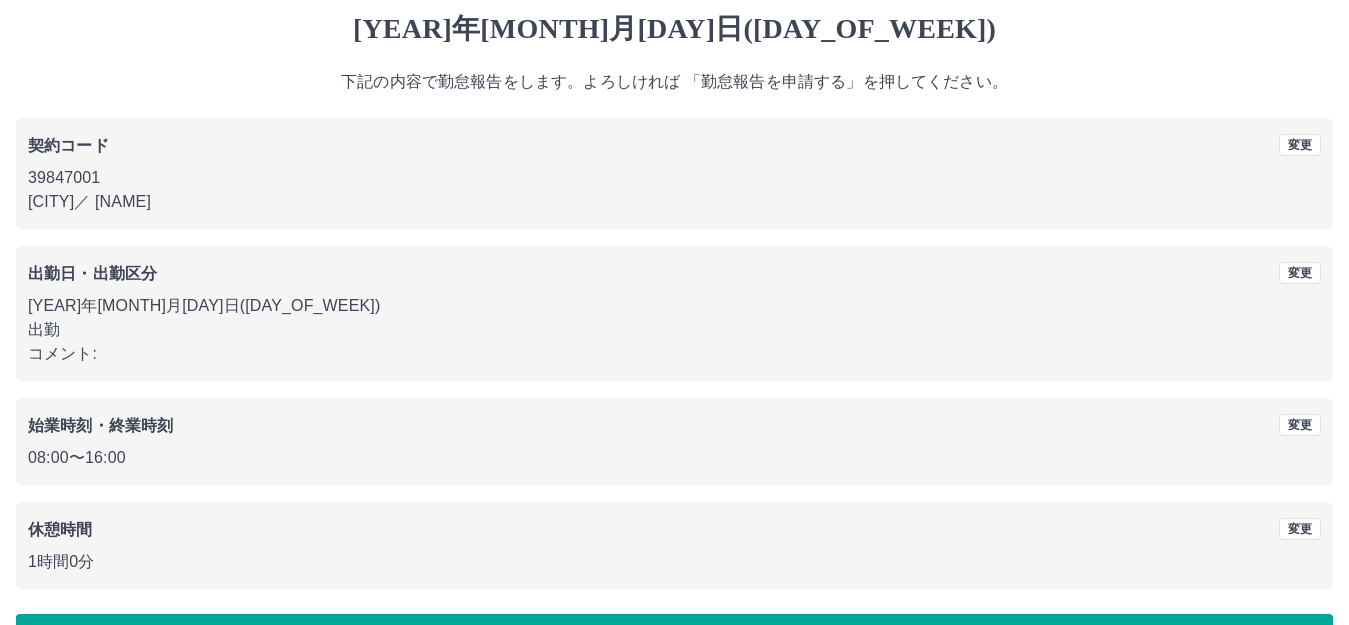 scroll, scrollTop: 124, scrollLeft: 0, axis: vertical 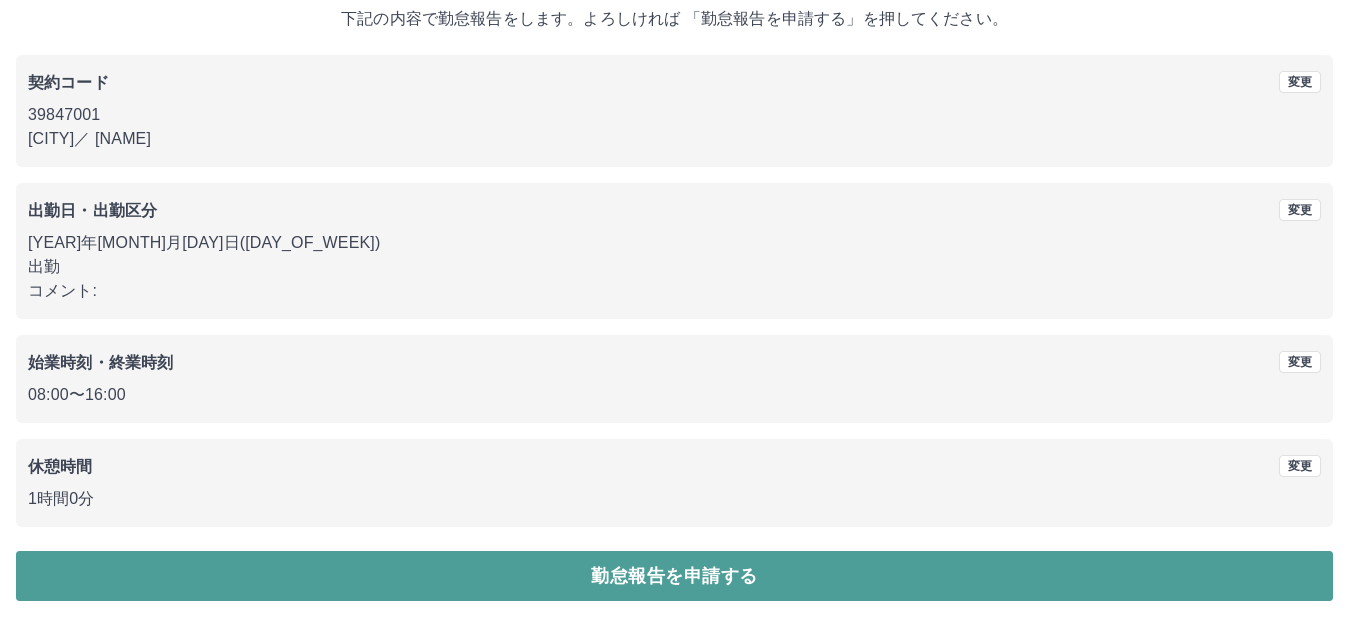 click on "勤怠報告を申請する" at bounding box center [674, 576] 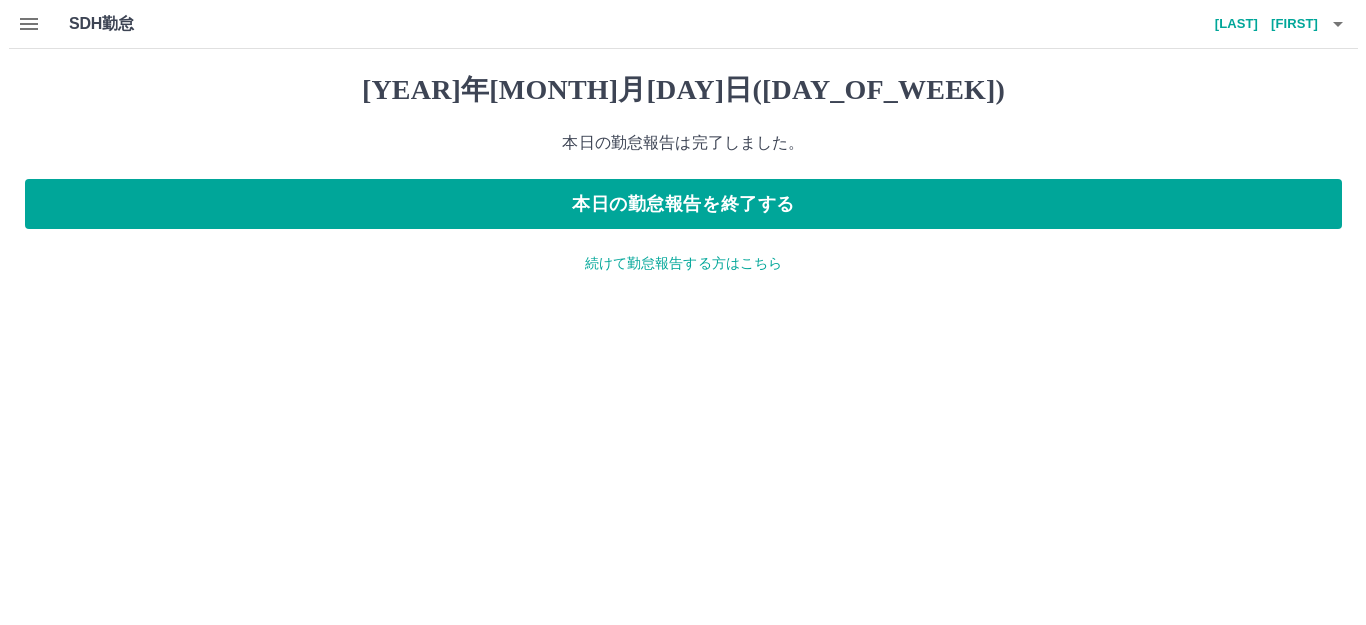 scroll, scrollTop: 0, scrollLeft: 0, axis: both 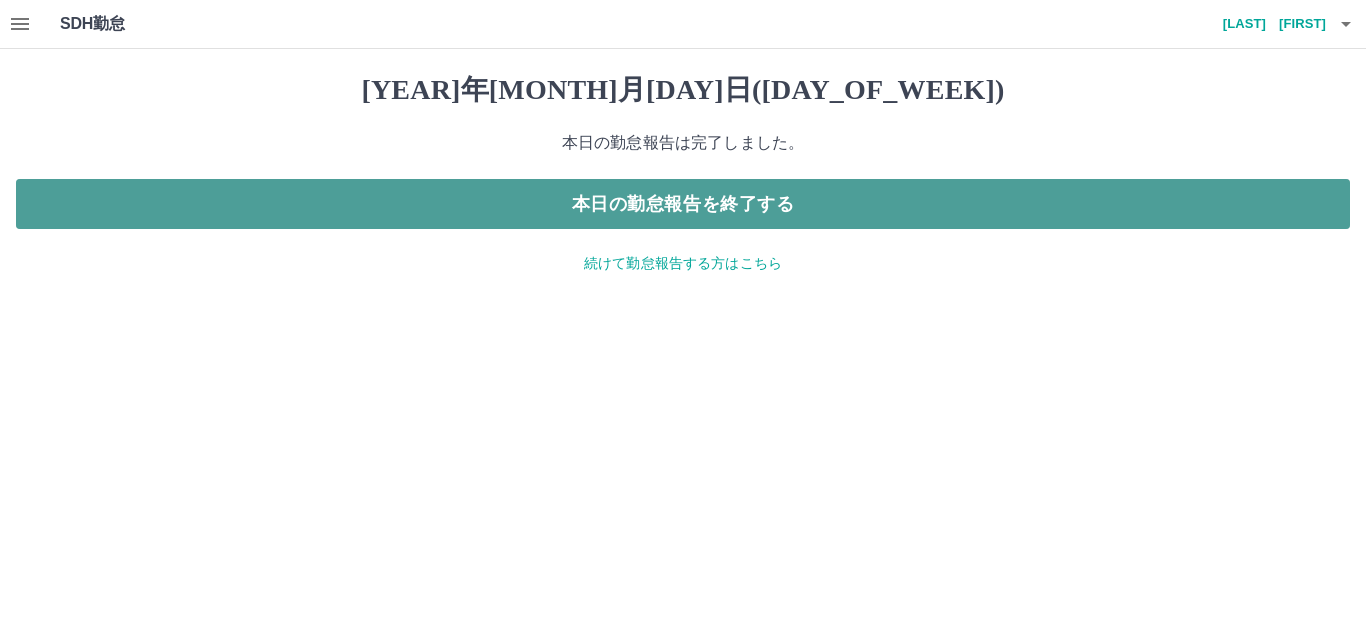 click on "本日の勤怠報告を終了する" at bounding box center [683, 204] 